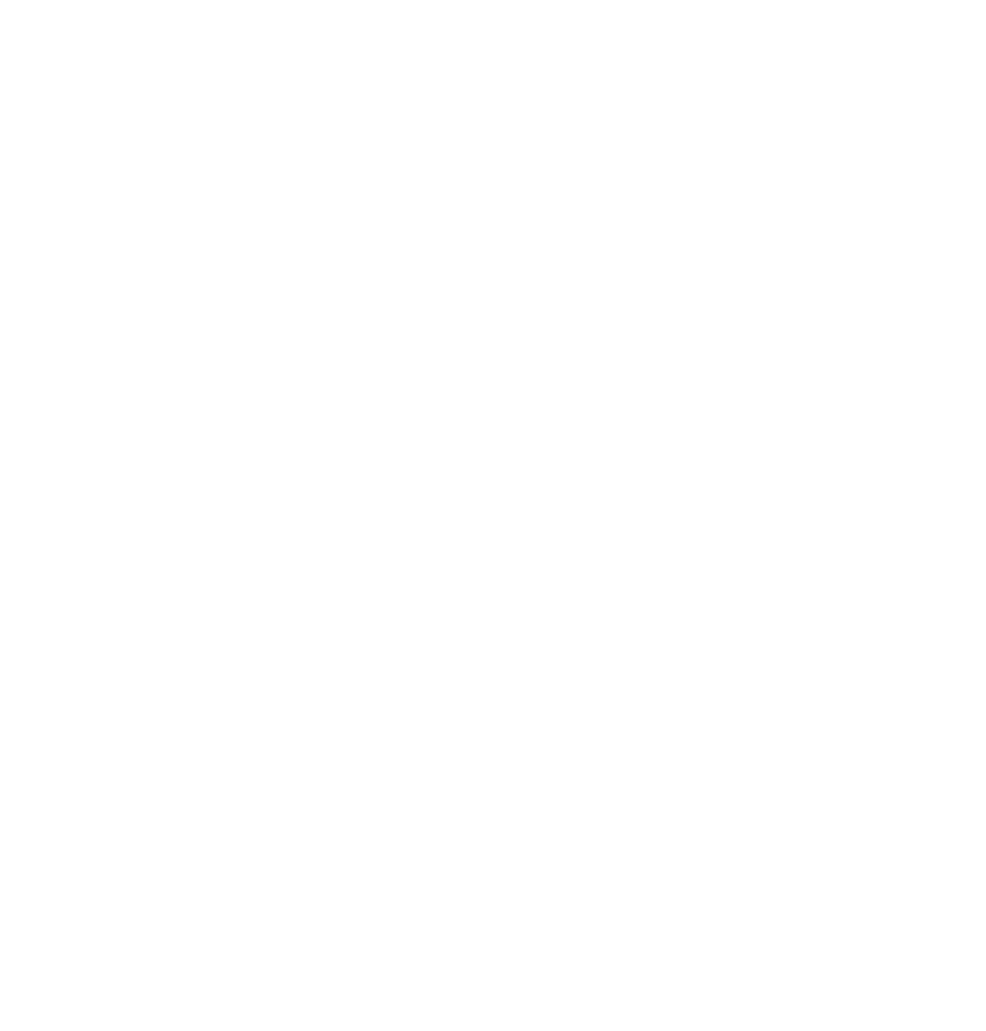 scroll, scrollTop: 0, scrollLeft: 0, axis: both 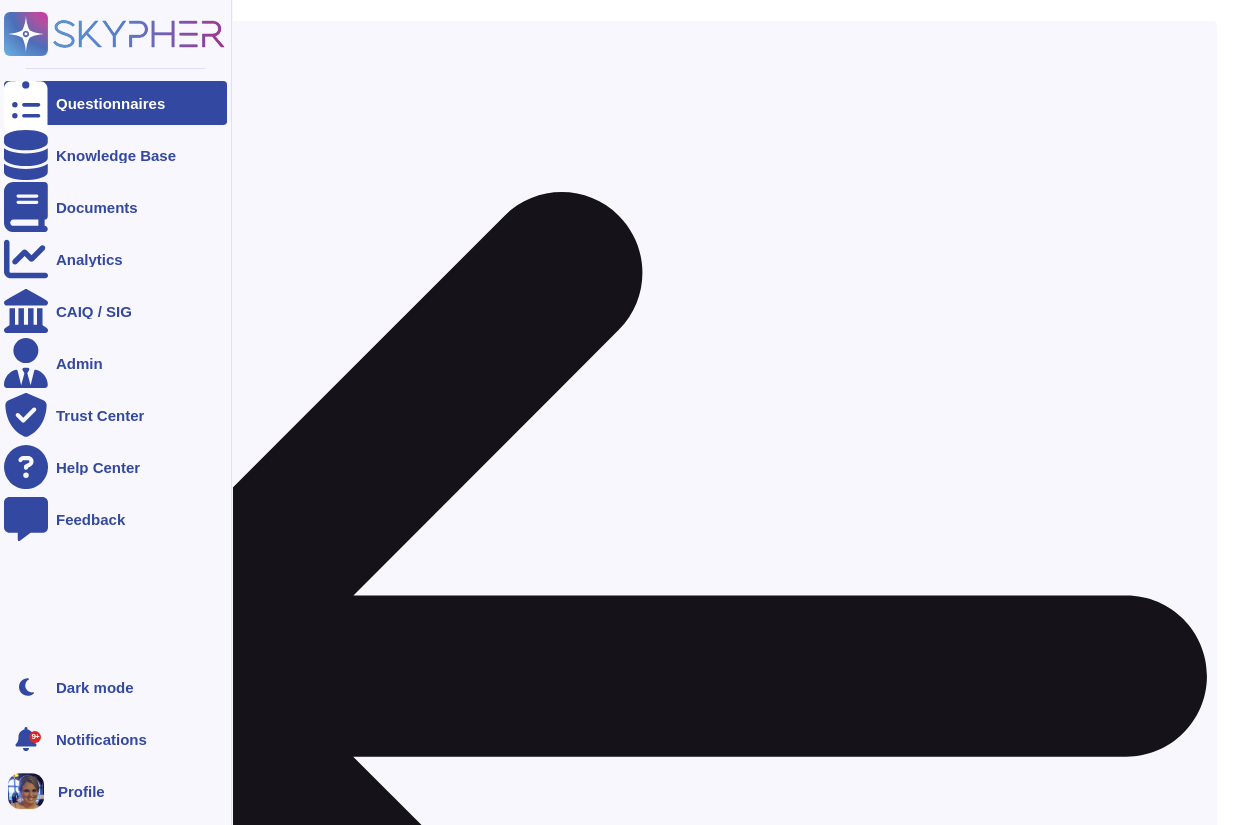 click 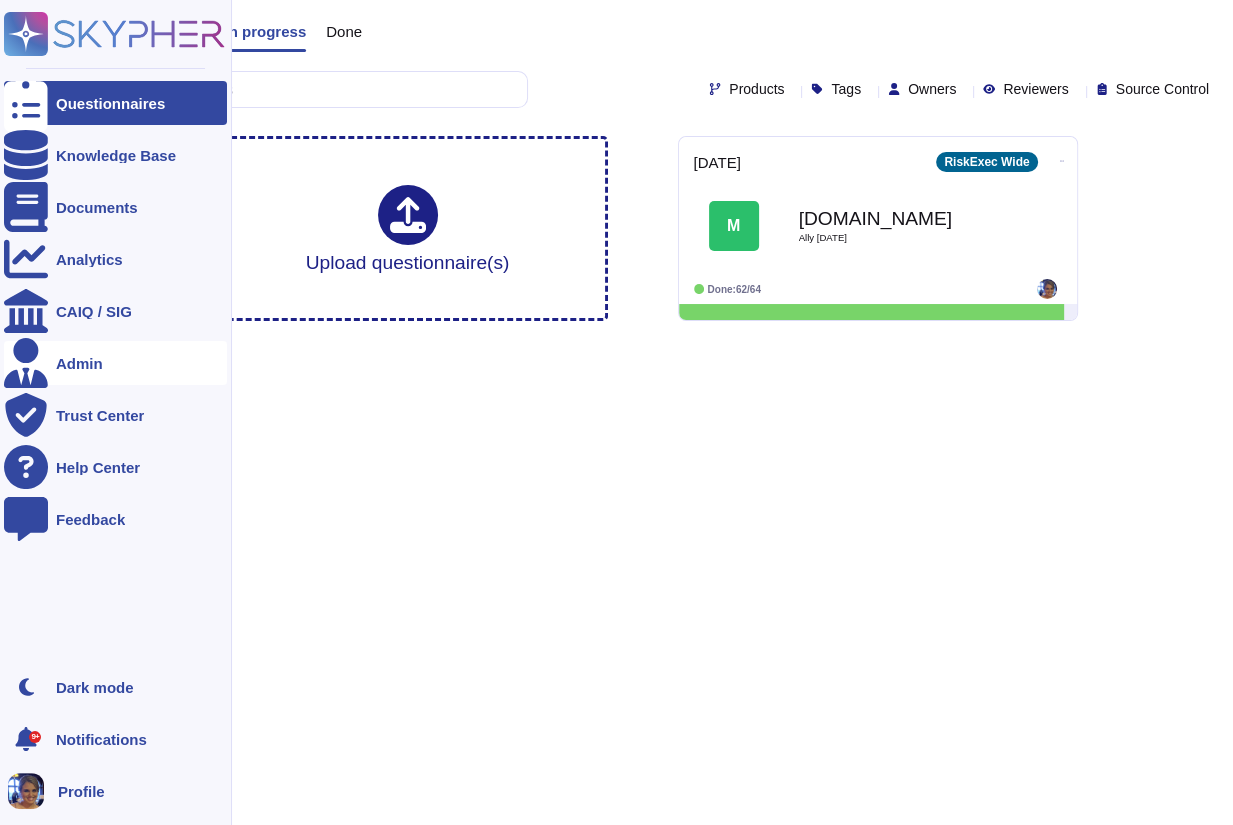 click on "Admin" at bounding box center (115, 363) 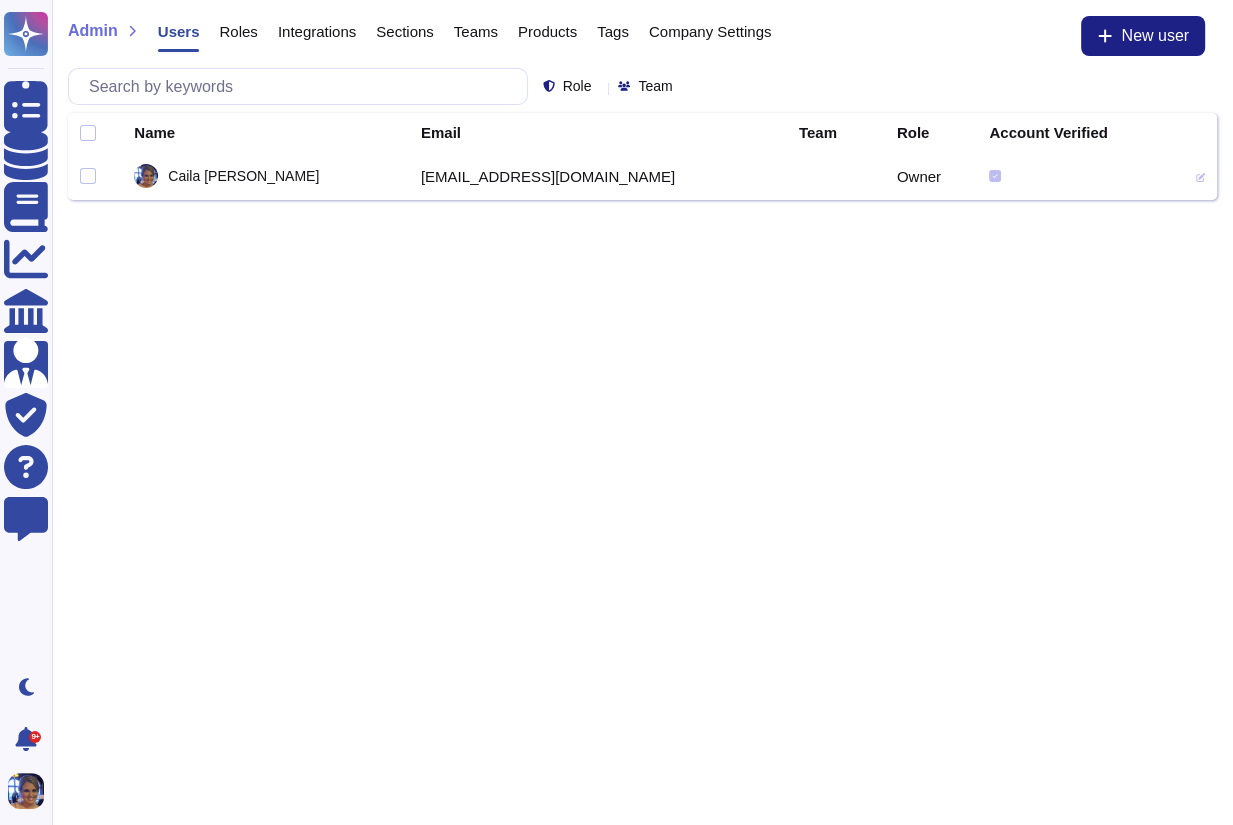 click on "Questionnaires Knowledge Base Documents Analytics CAIQ / SIG Admin Trust Center Help Center Feedback Dark mode 9+ Notifications Profile Admin Users Roles Integrations Sections Teams Products Tags Company Settings New user Role Team Name Email Team Role Account Verified [PERSON_NAME] [EMAIL_ADDRESS][DOMAIN_NAME] Owner" at bounding box center [616, 100] 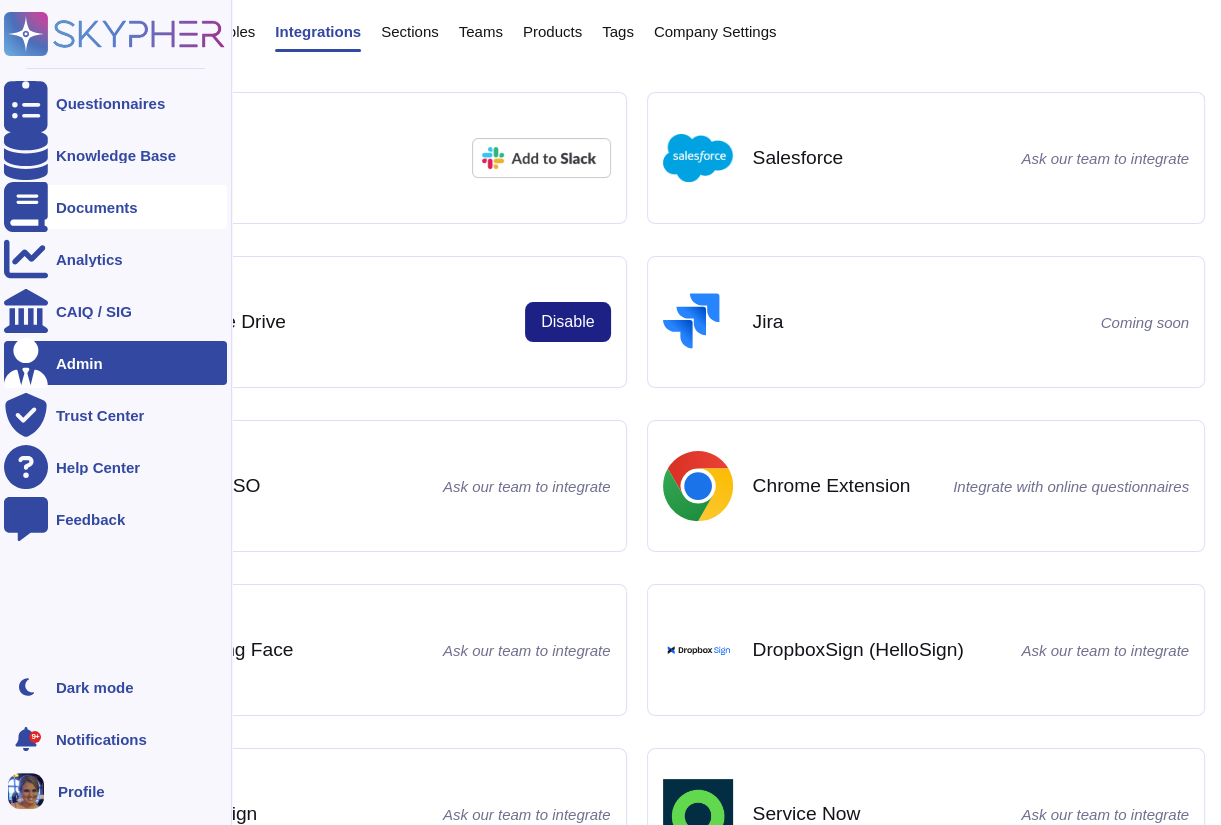 click on "Documents" at bounding box center (115, 207) 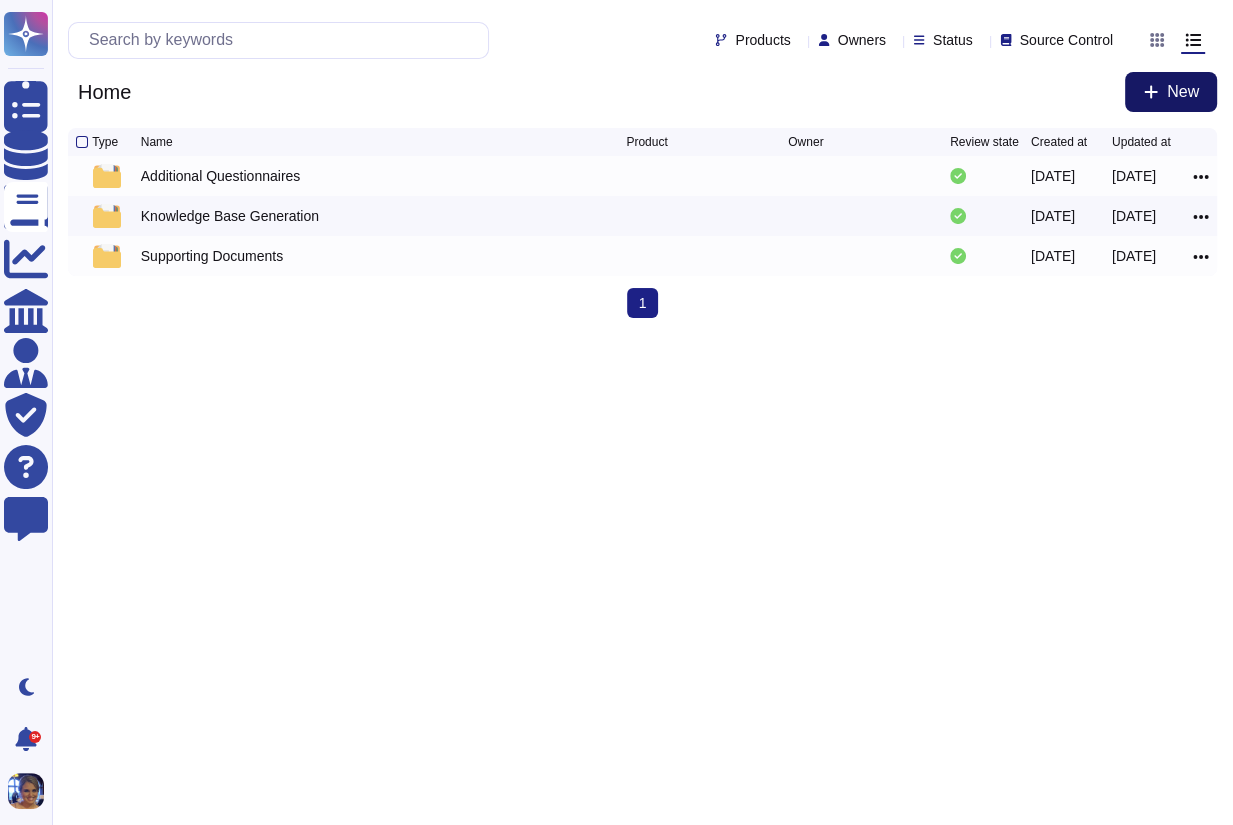 click 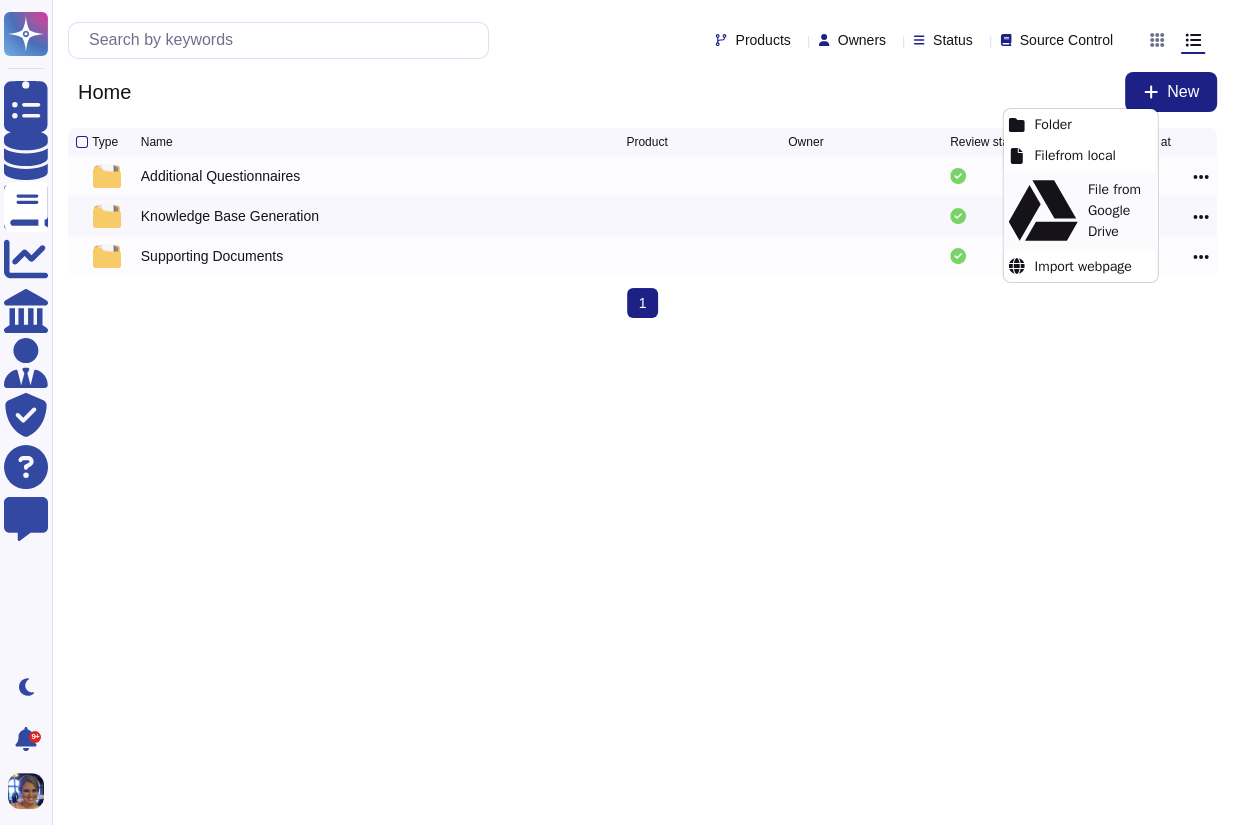 click on "File from Google Drive" at bounding box center (1080, 211) 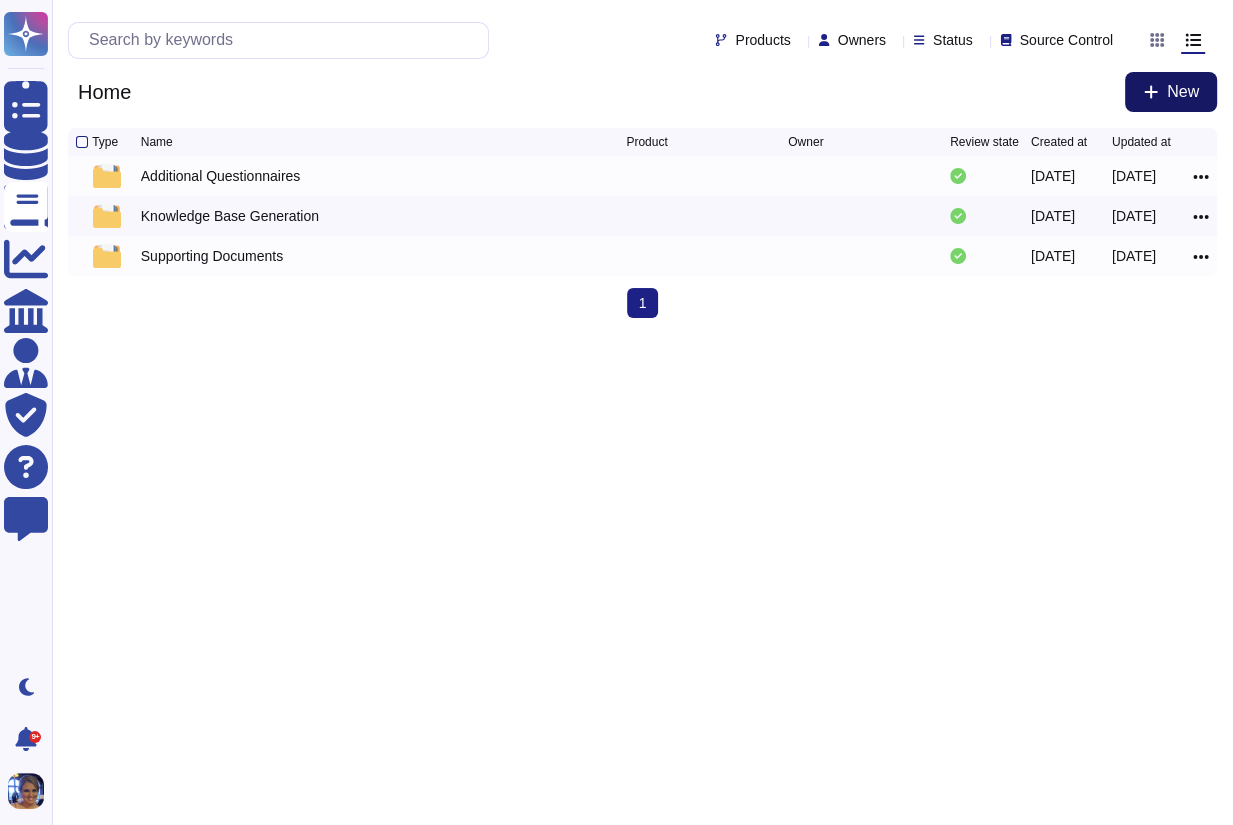 click on "New" at bounding box center [1171, 92] 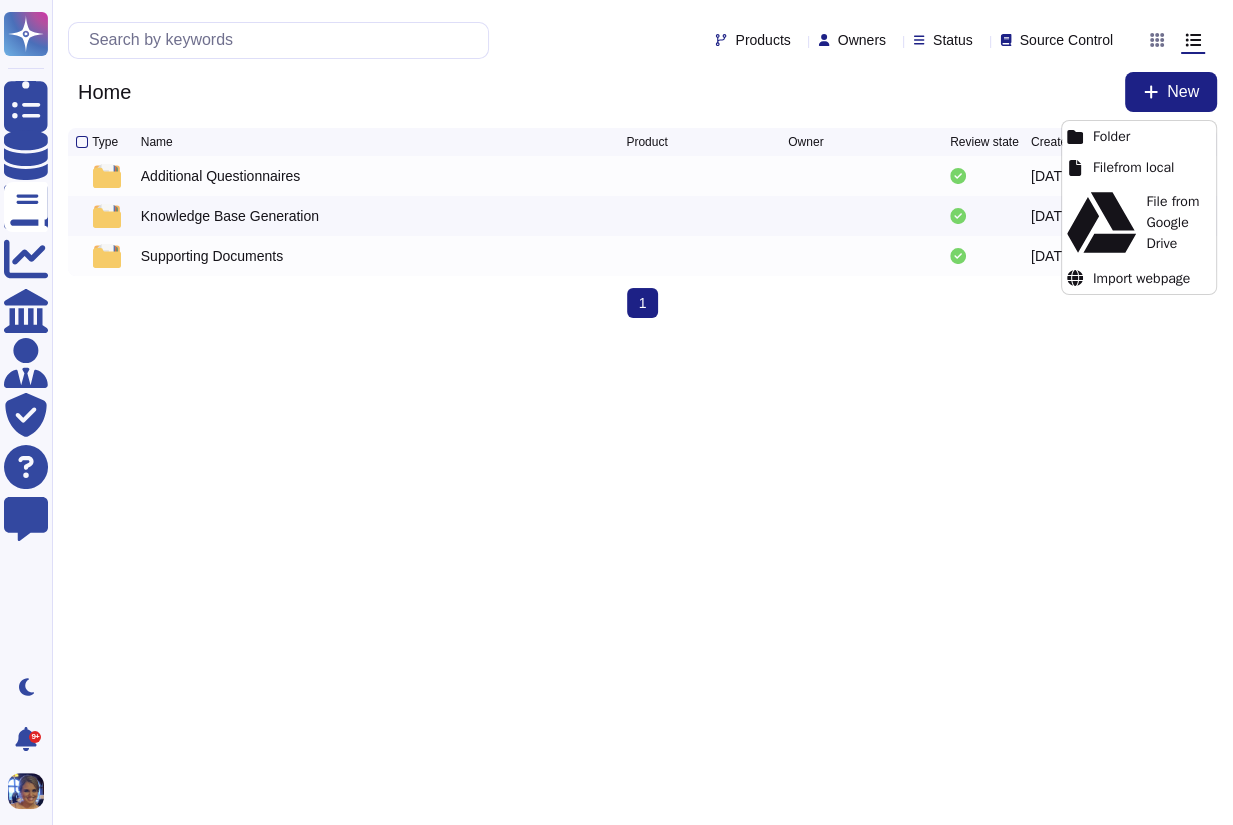 click on "Questionnaires Knowledge Base Documents Analytics CAIQ / SIG Admin Trust Center Help Center Feedback Dark mode 9+ Notifications Profile Products Owners Status Source Control Home New Type Name Product Owner Review state Created at Updated at Additional Questionnaires [DATE] [DATE] Knowledge Base Generation [DATE] [DATE] Supporting Documents [DATE] [DATE] 1 (current)
Select files to upload to [PERSON_NAME] File  from local File from Google Drive Import webpage" at bounding box center (616, 167) 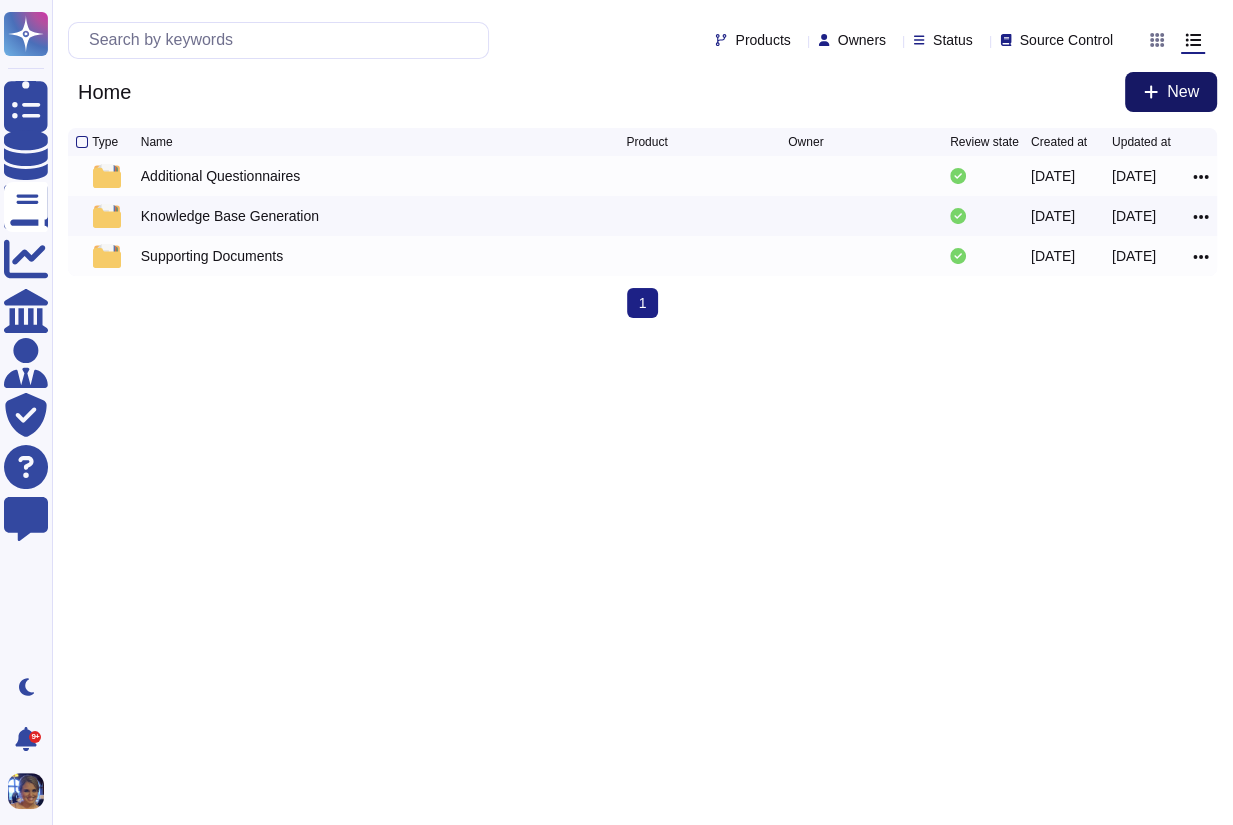 click on "New" at bounding box center [1171, 92] 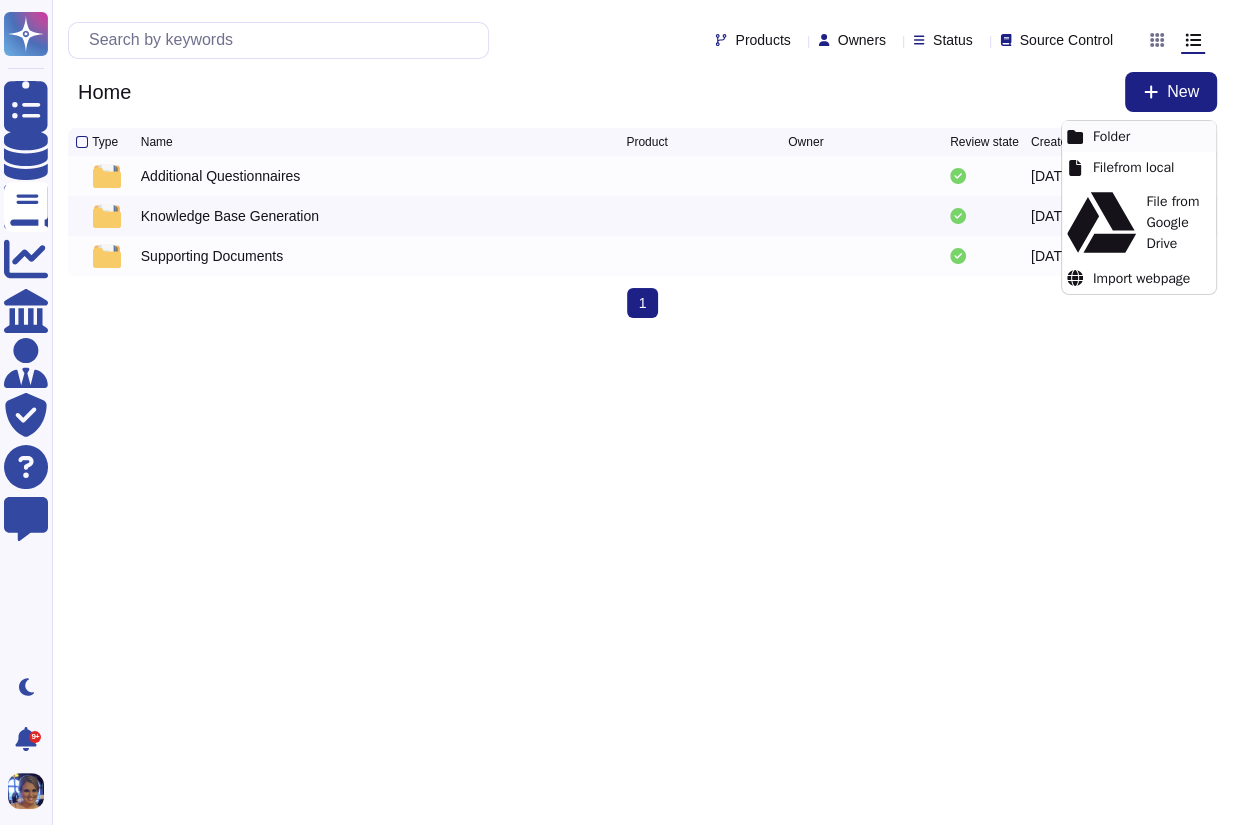 click on "Folder" at bounding box center (1139, 136) 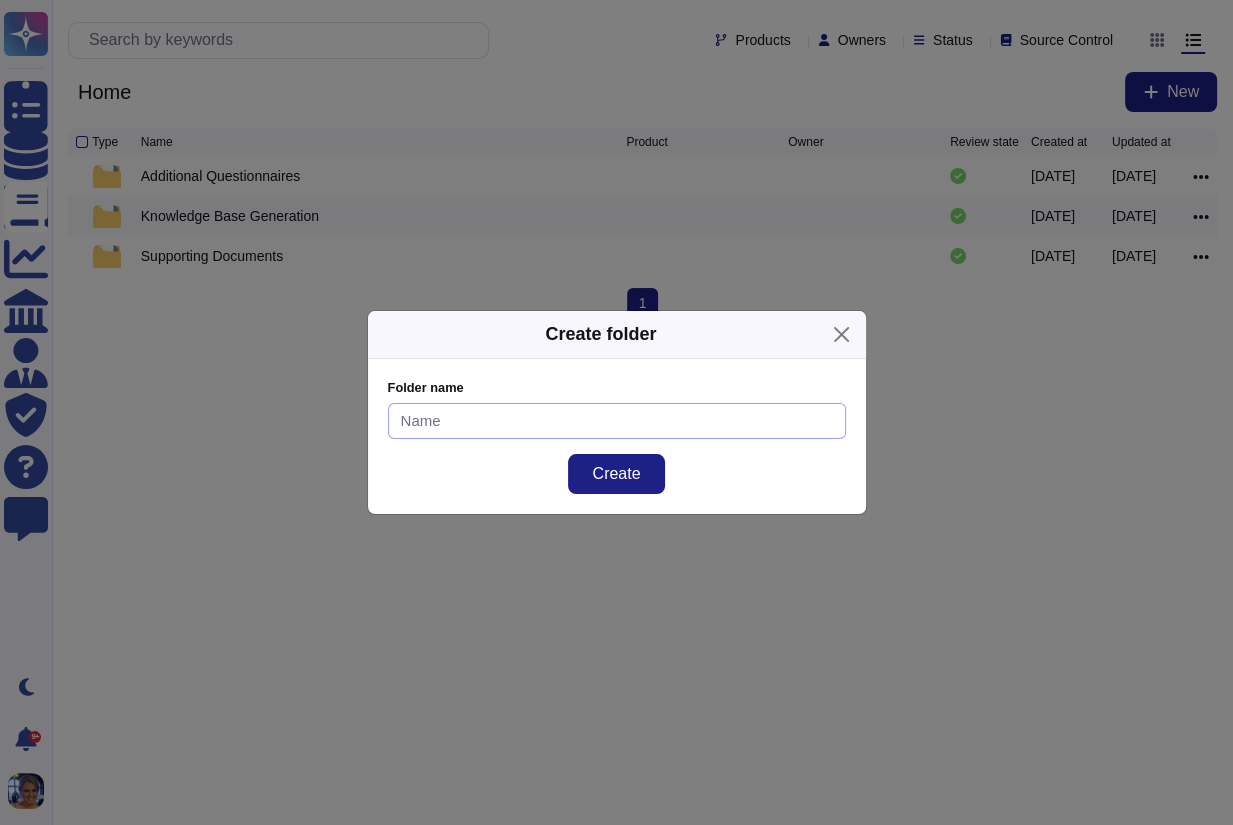 click at bounding box center [617, 421] 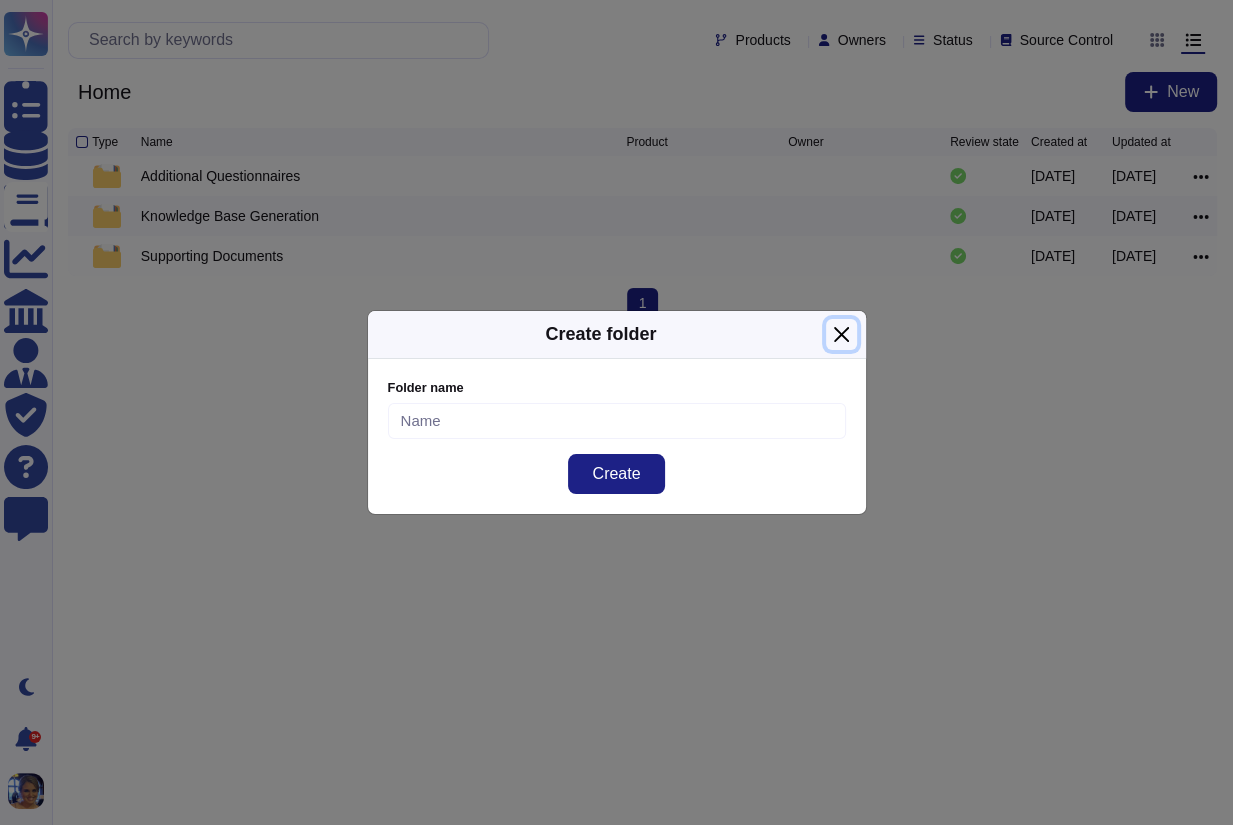 click at bounding box center (841, 334) 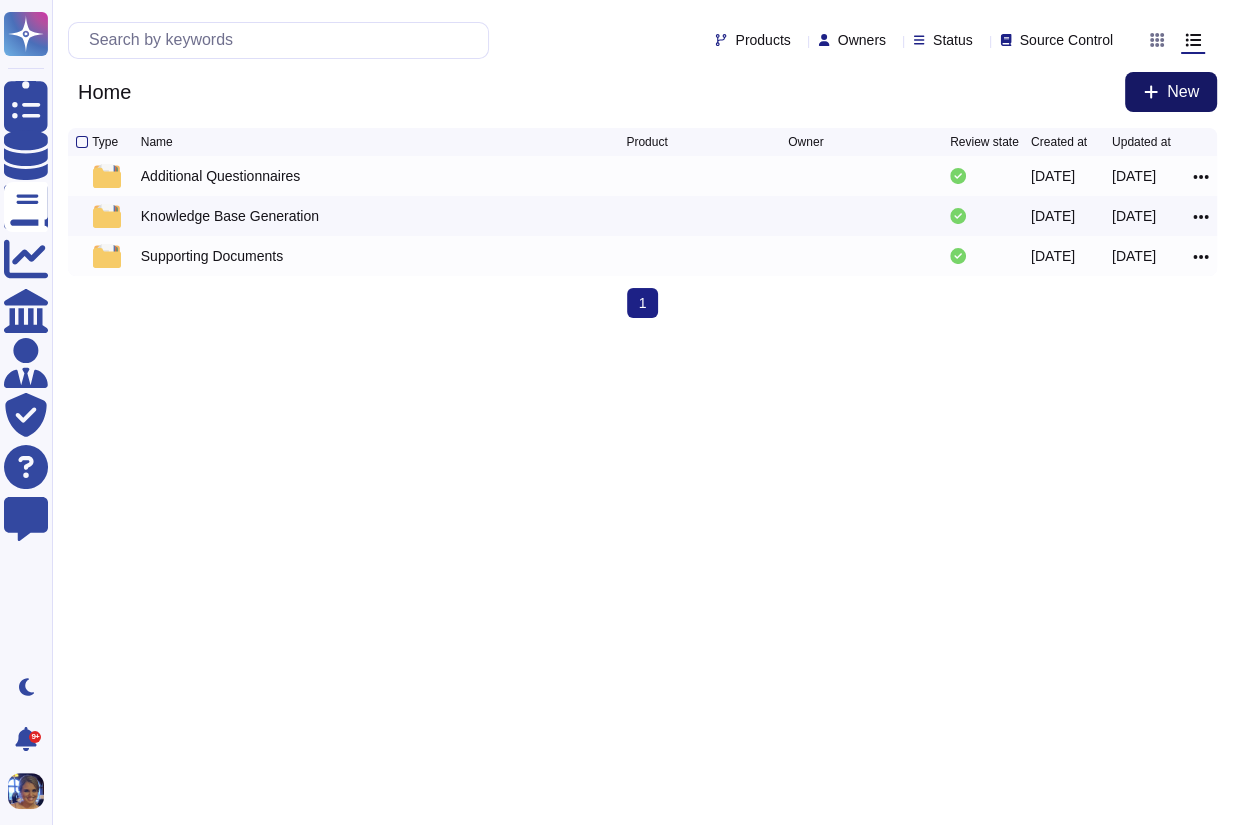 click on "New" at bounding box center (1171, 92) 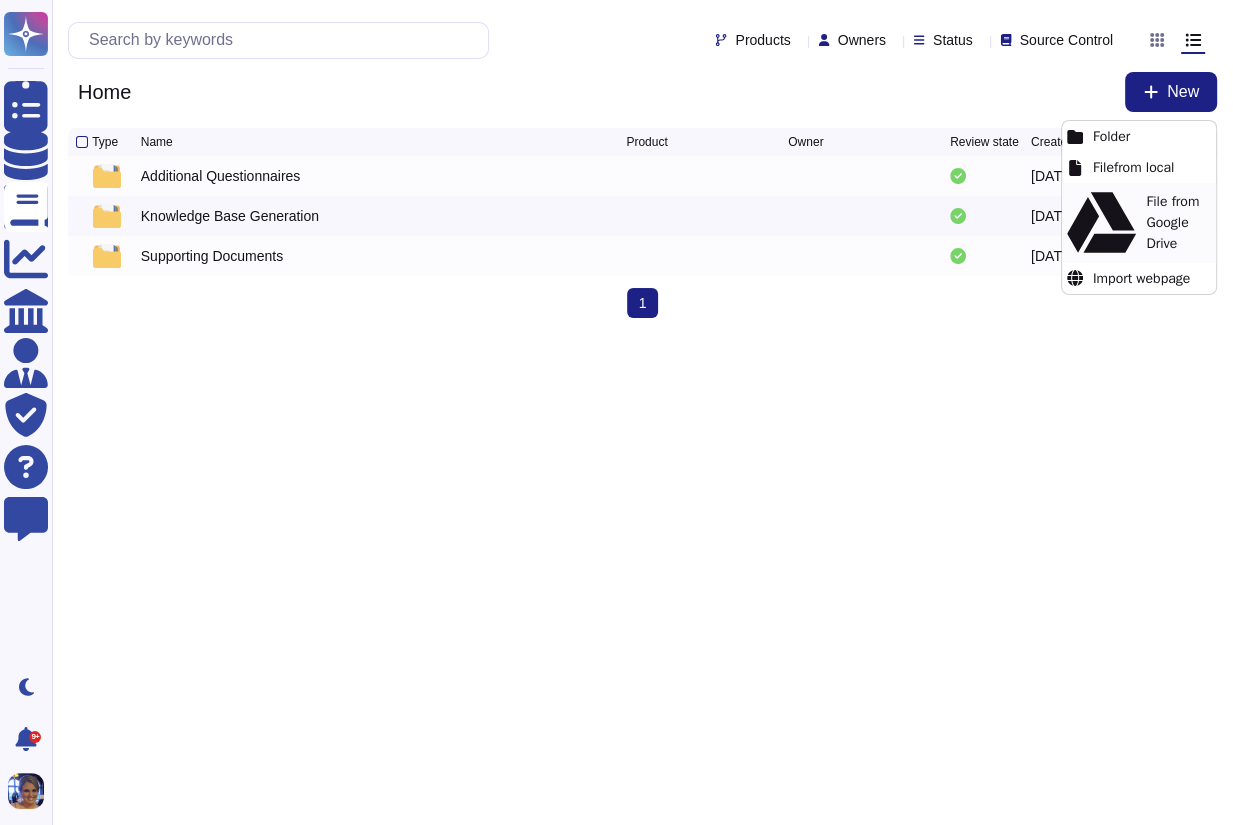 click on "File from Google Drive" at bounding box center [1139, 223] 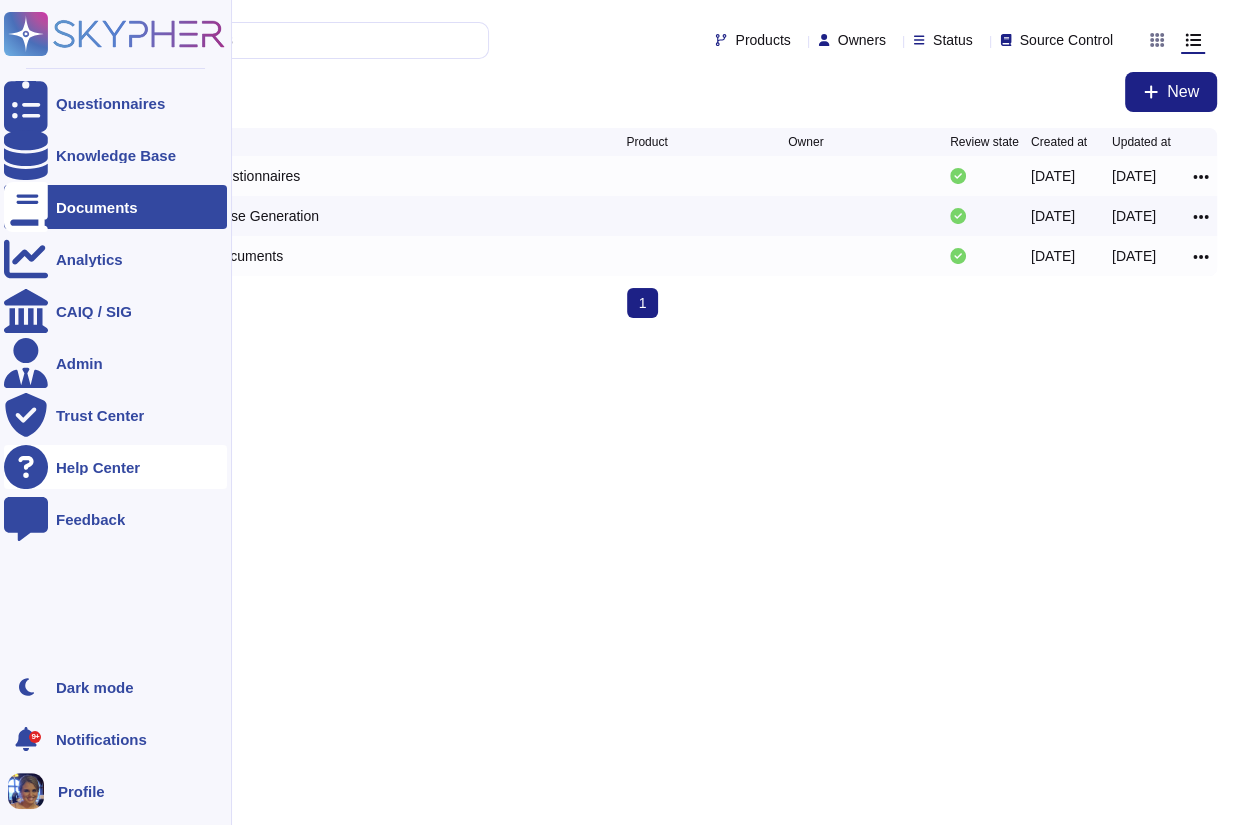 click 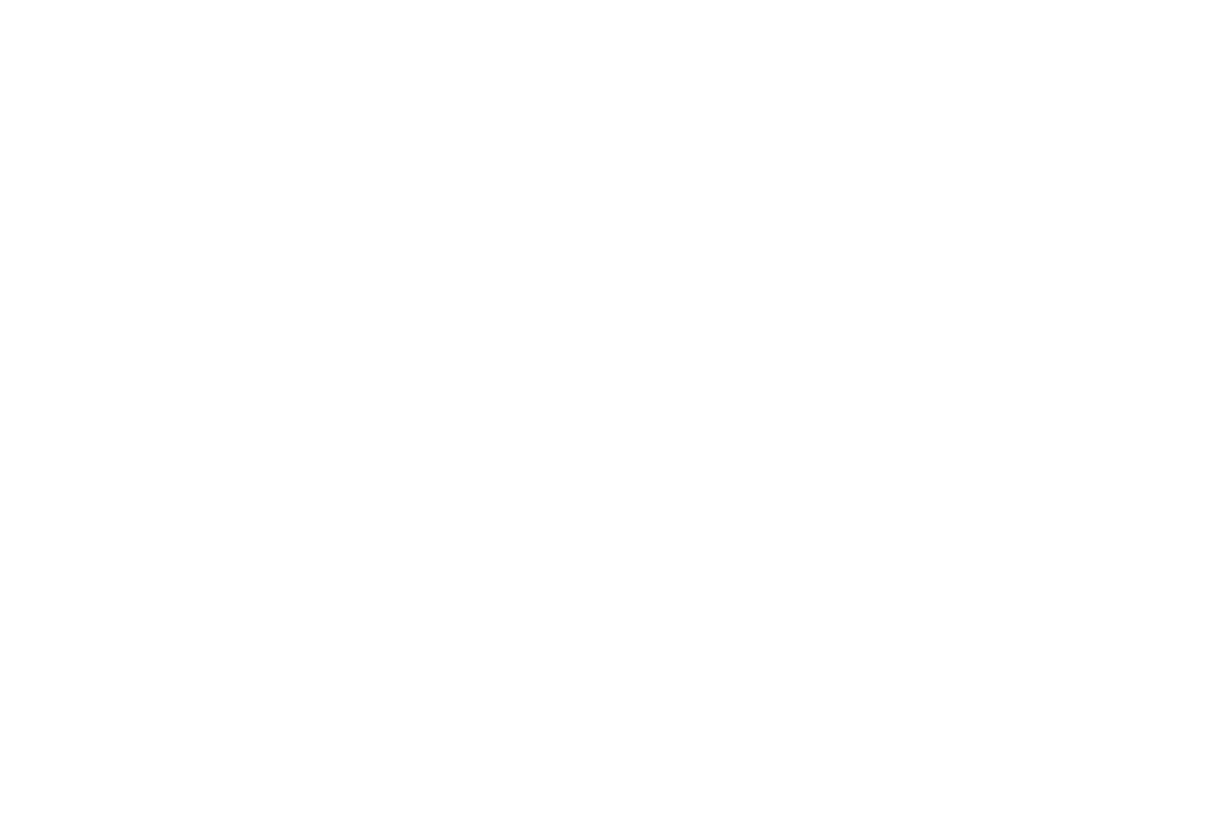 scroll, scrollTop: 0, scrollLeft: 0, axis: both 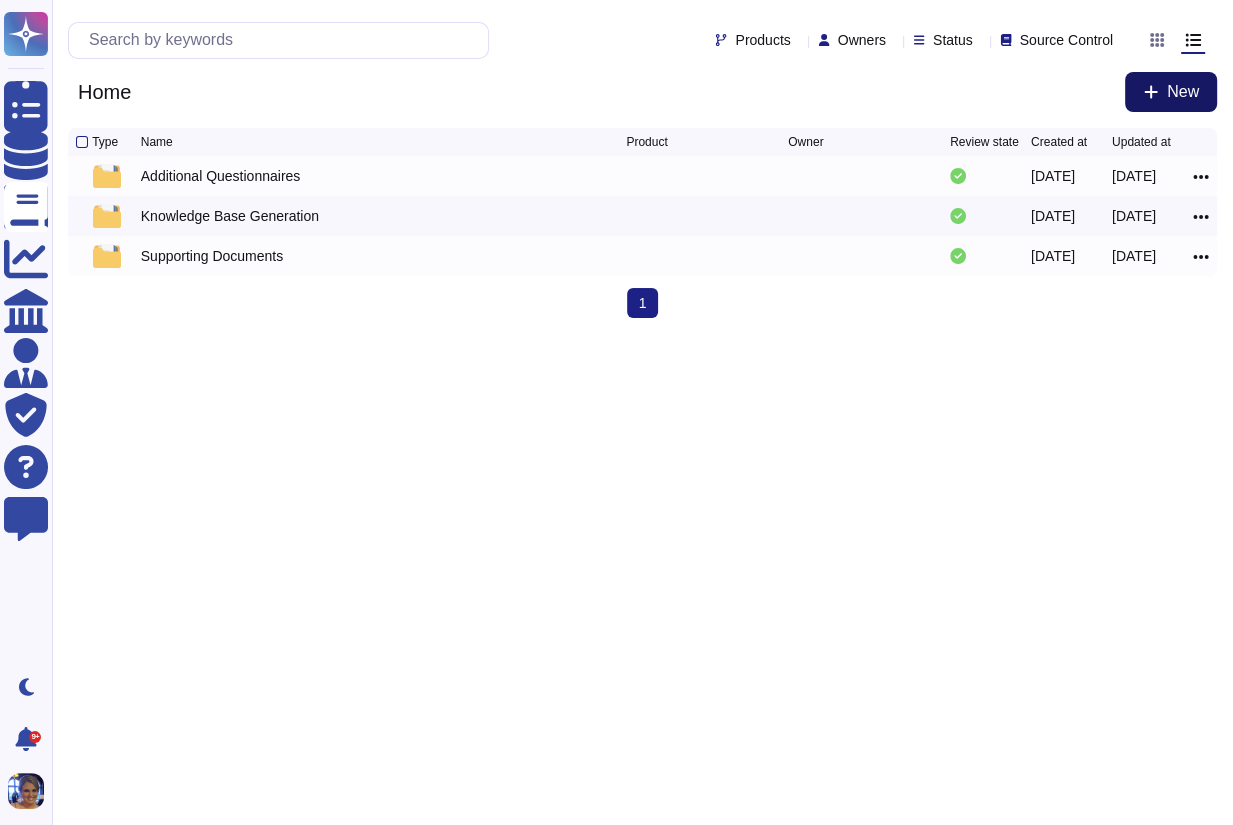 click on "New" at bounding box center [1183, 92] 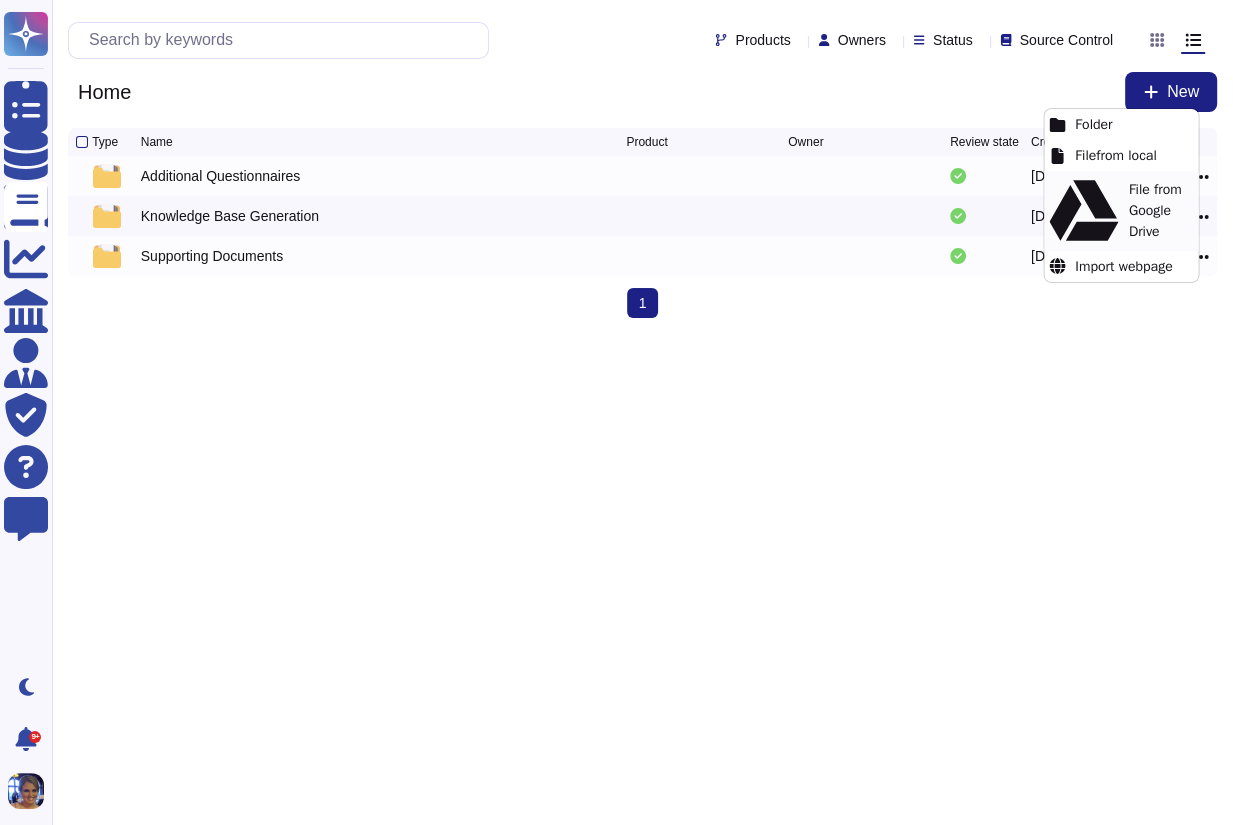 click on "File from Google Drive" at bounding box center [1121, 211] 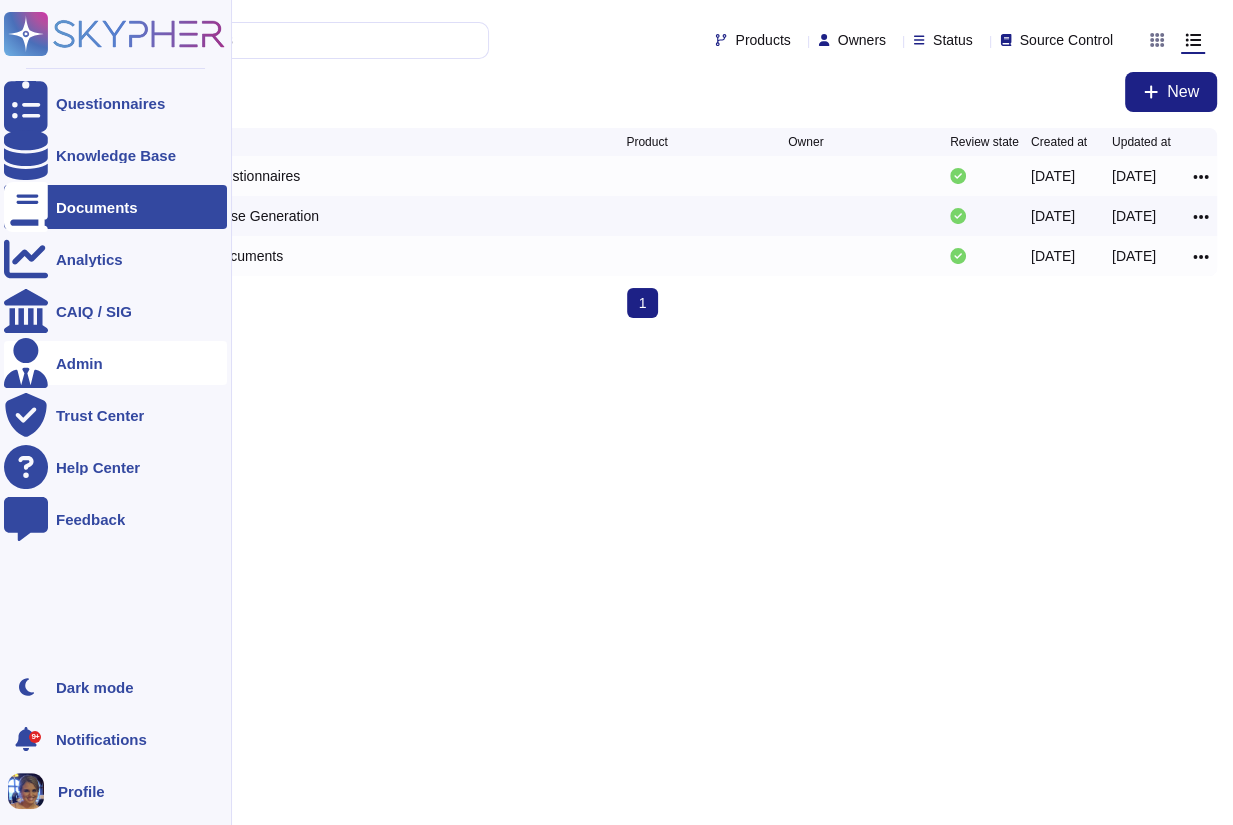click on "Admin" at bounding box center [79, 363] 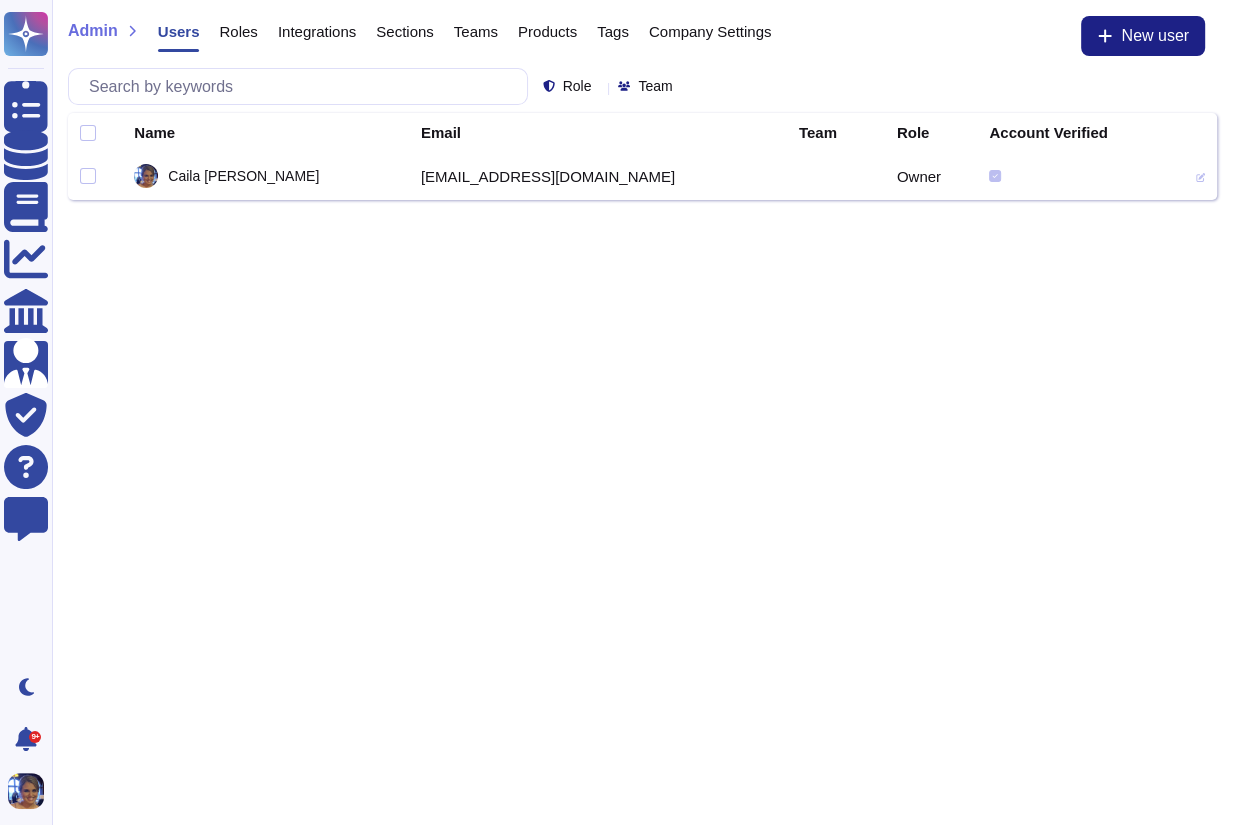 click on "Sections" at bounding box center (395, 36) 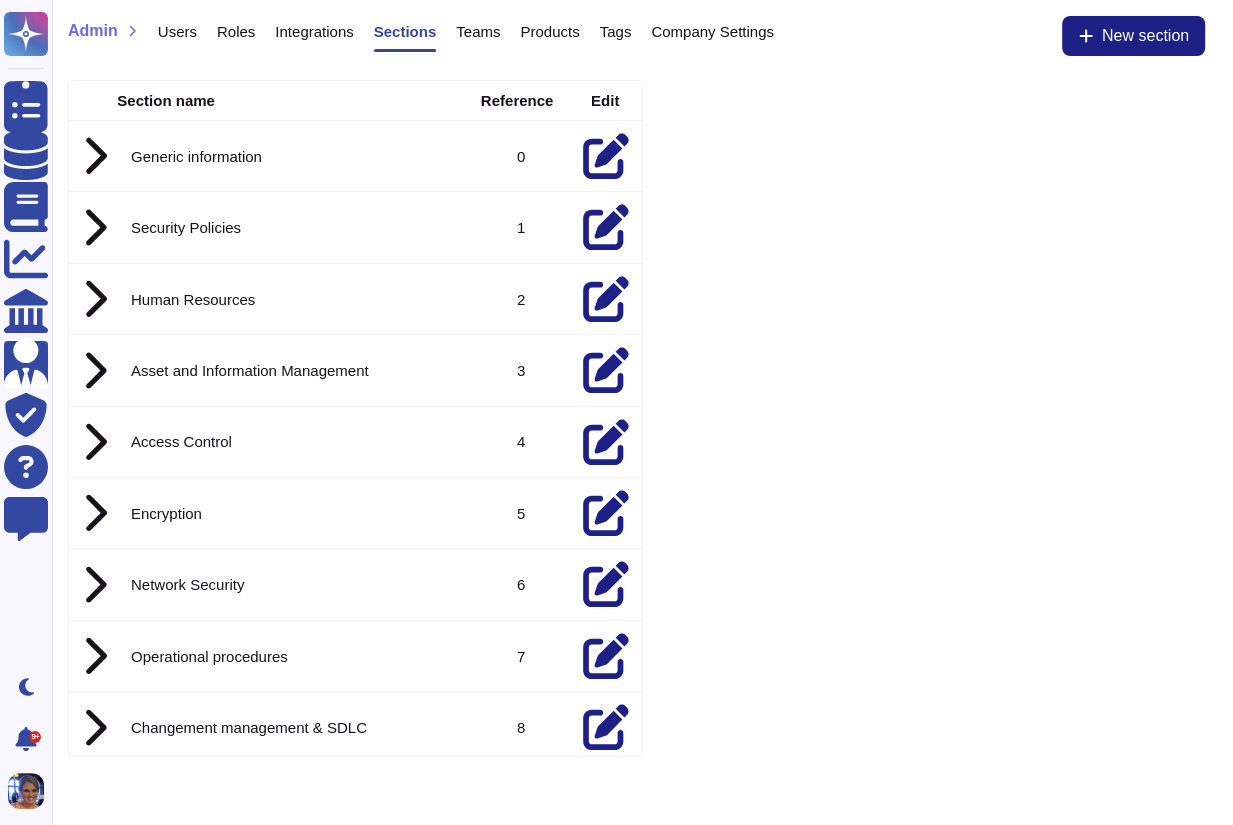 click on "Integrations" at bounding box center [314, 31] 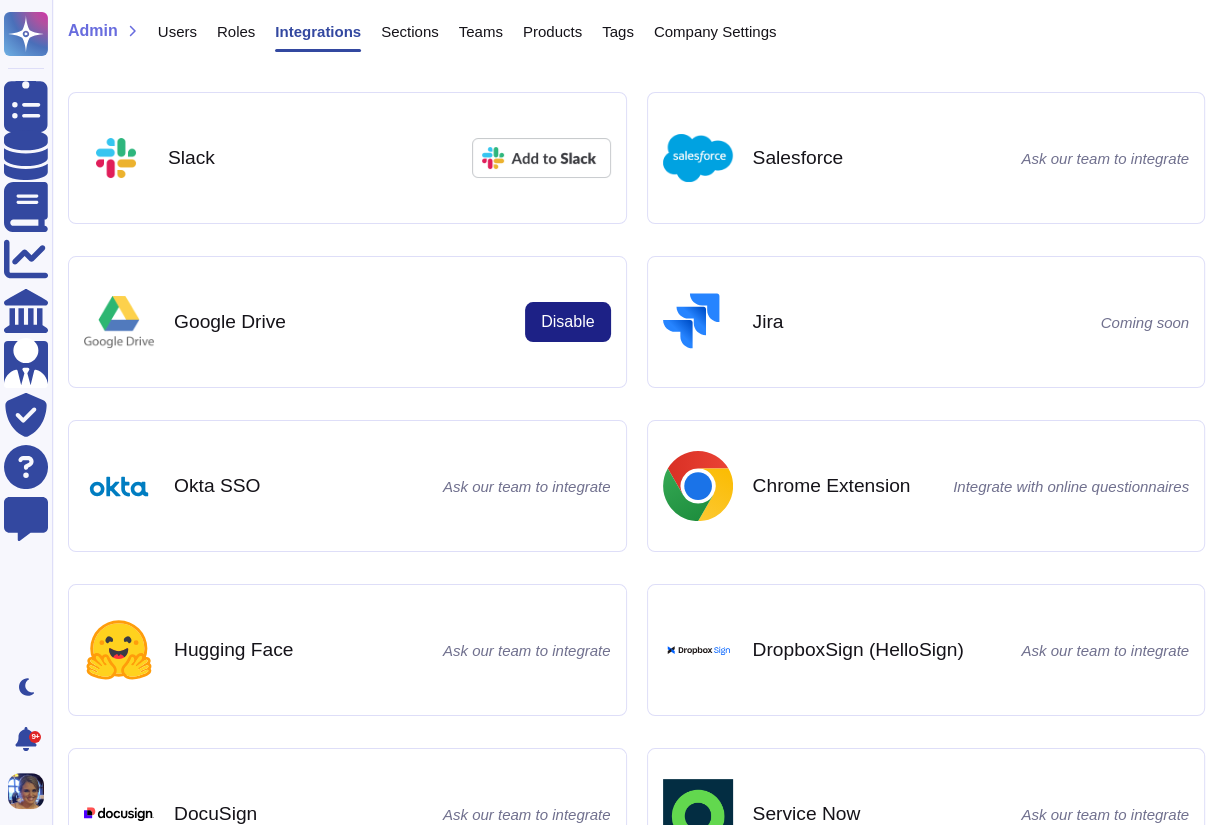 scroll, scrollTop: 0, scrollLeft: 0, axis: both 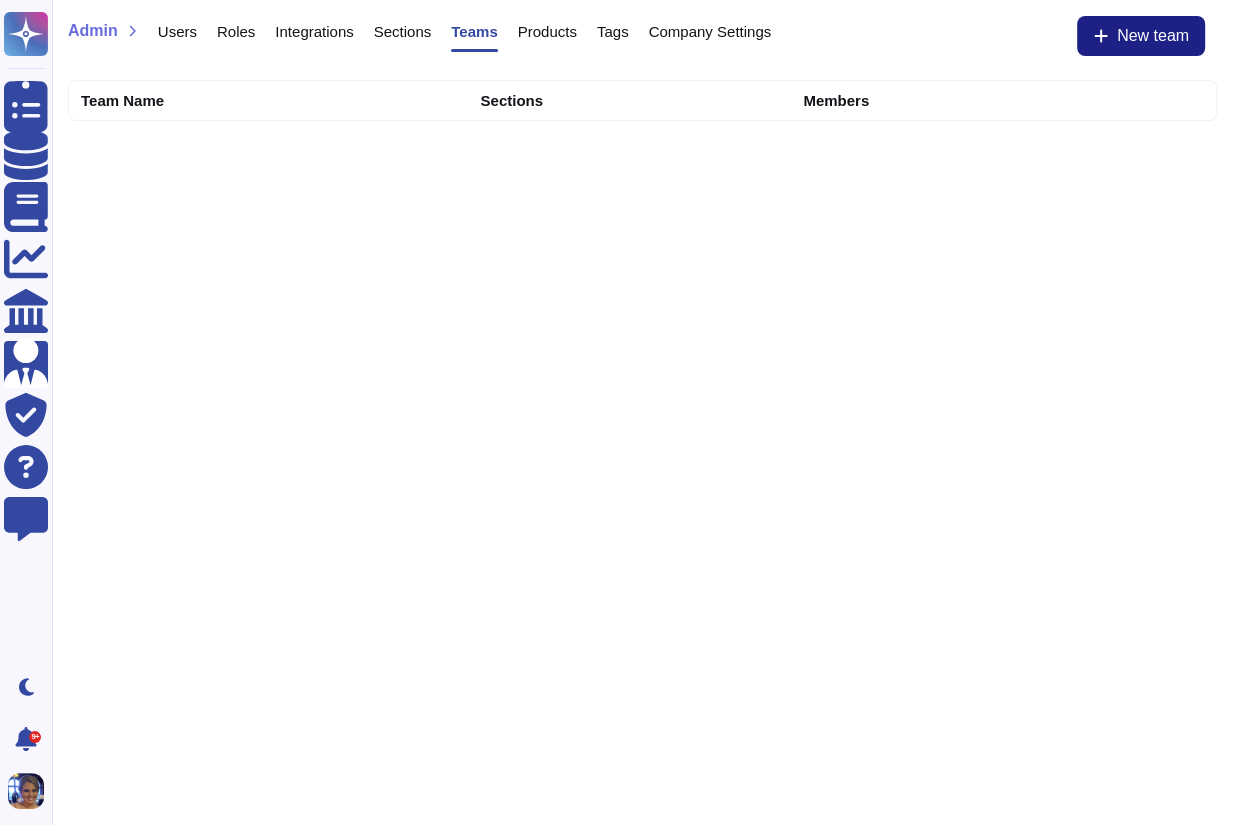 click on "Users" at bounding box center [177, 31] 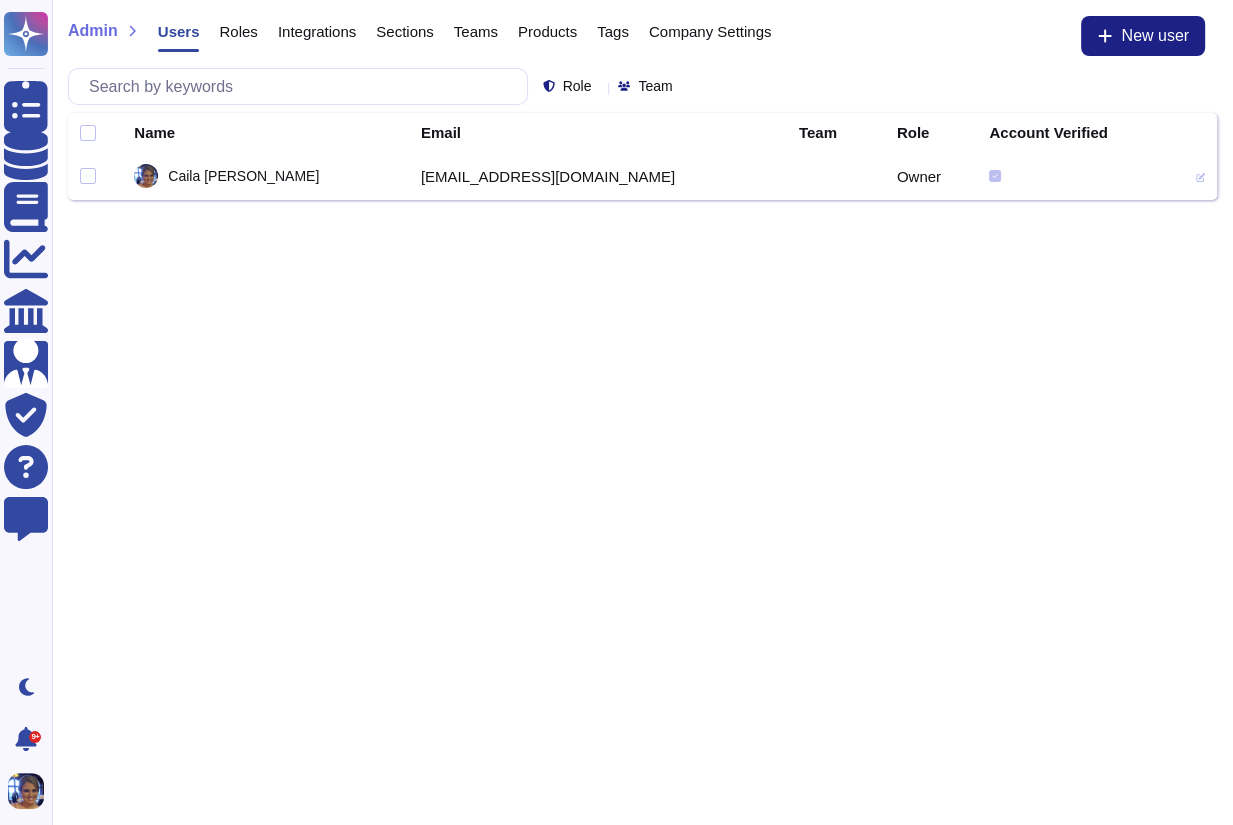click on "Integrations" at bounding box center (317, 31) 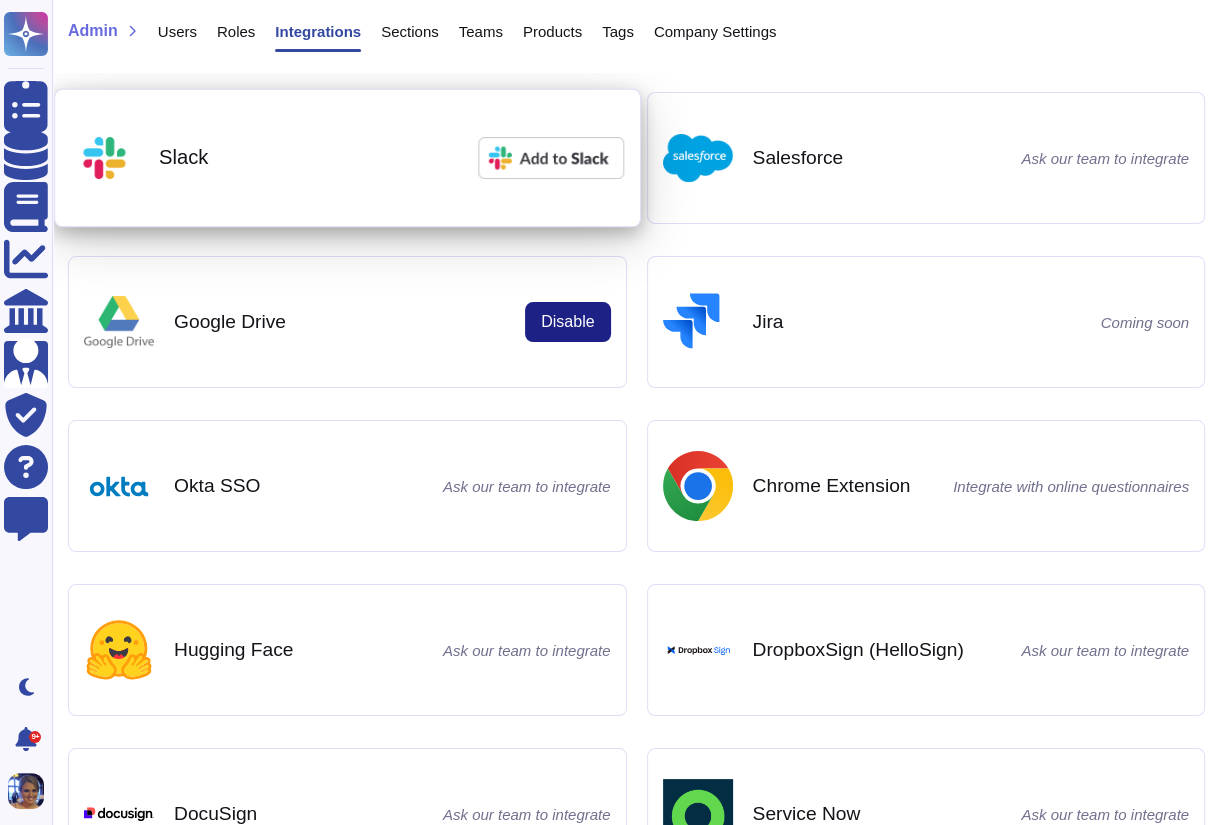 click at bounding box center [551, 158] 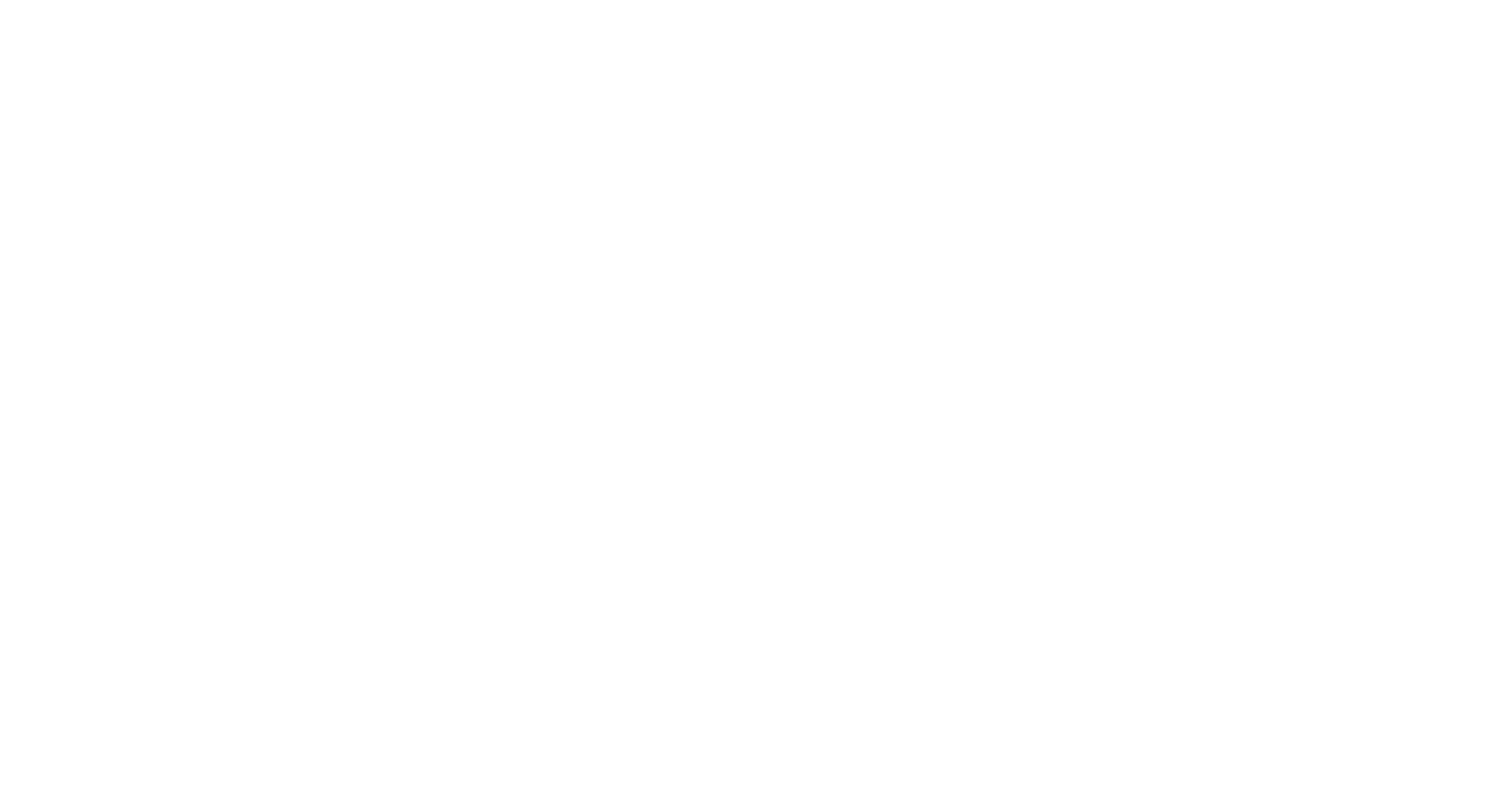 scroll, scrollTop: 0, scrollLeft: 0, axis: both 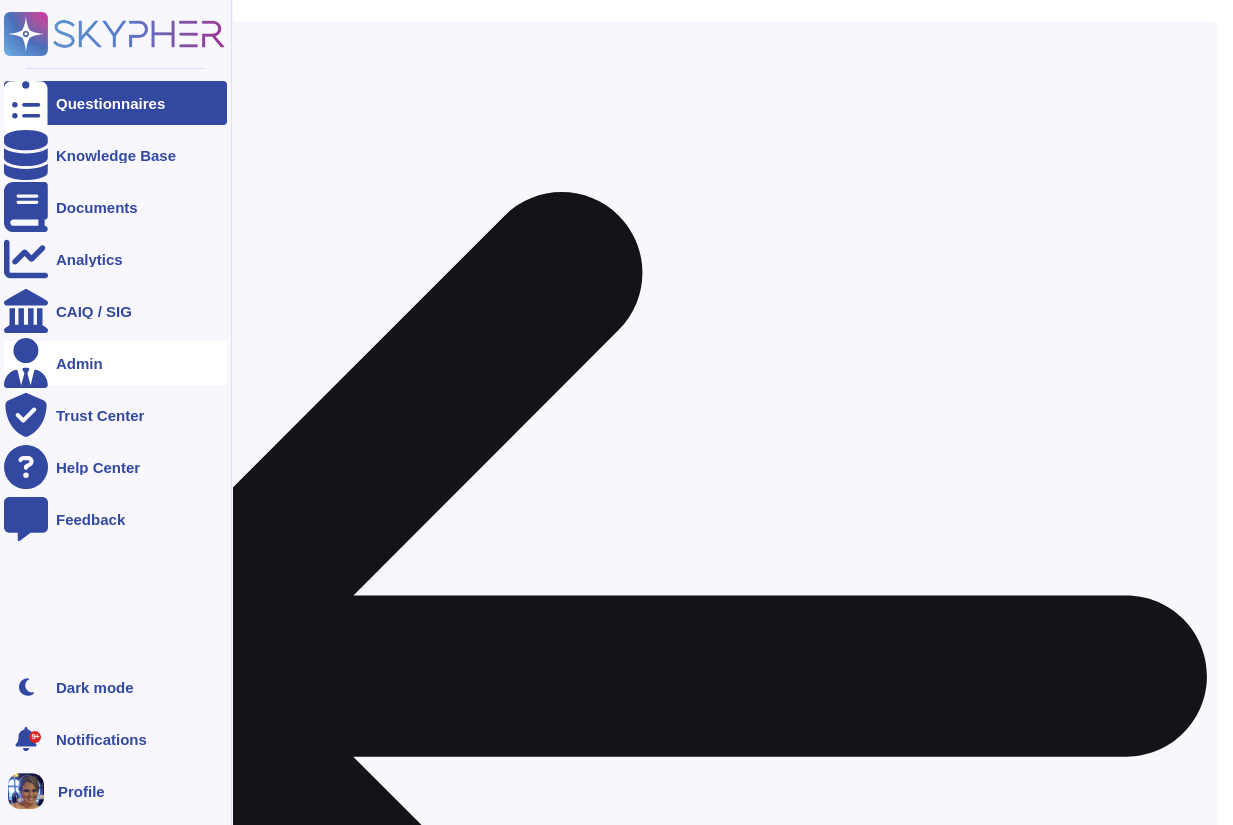 click on "Admin" at bounding box center (79, 363) 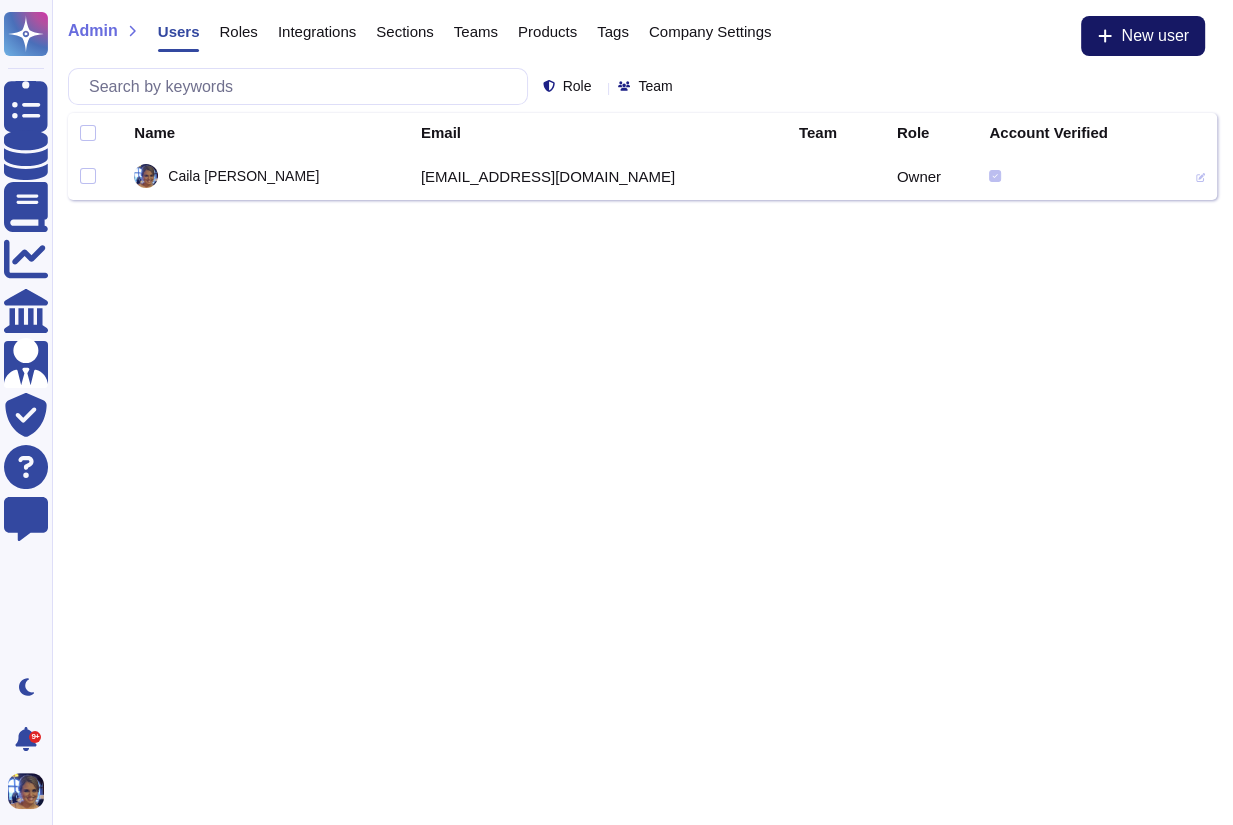 click on "New user" at bounding box center (1155, 36) 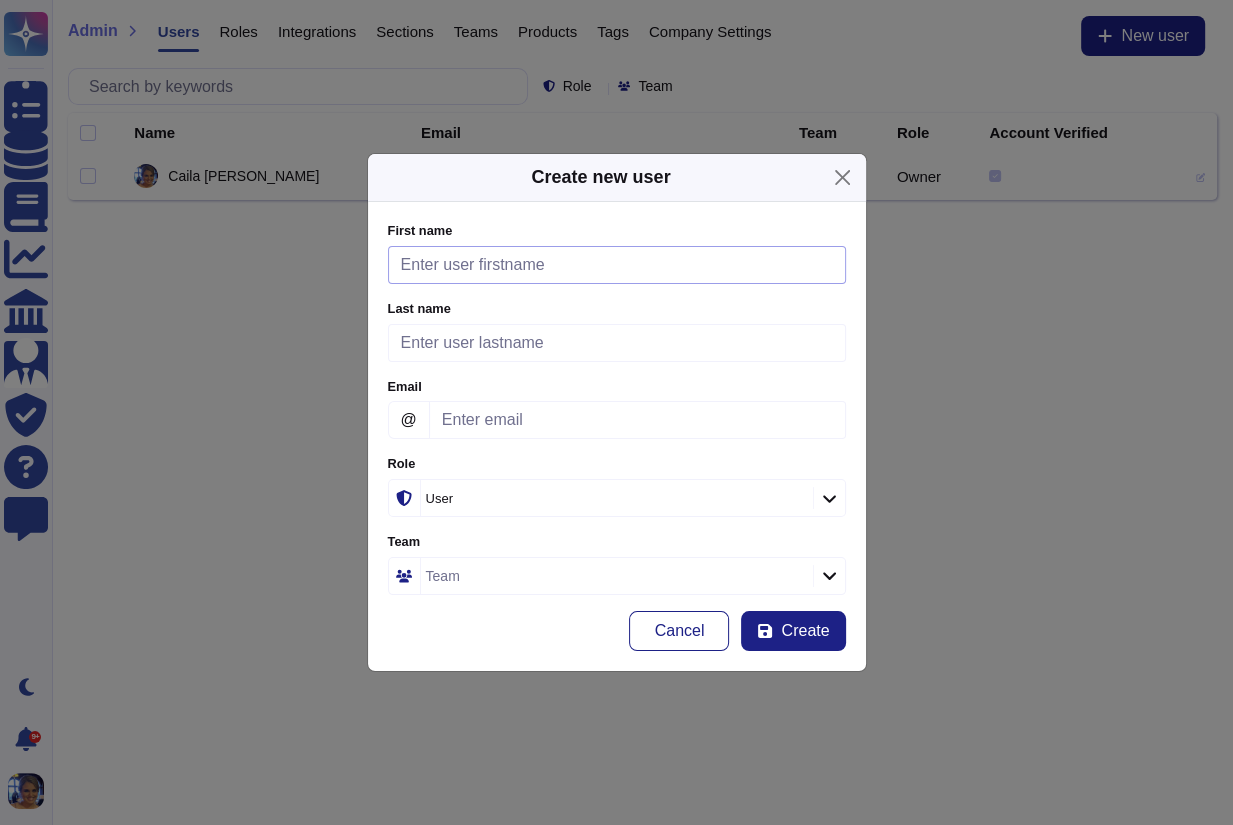 click on "First name" at bounding box center (617, 265) 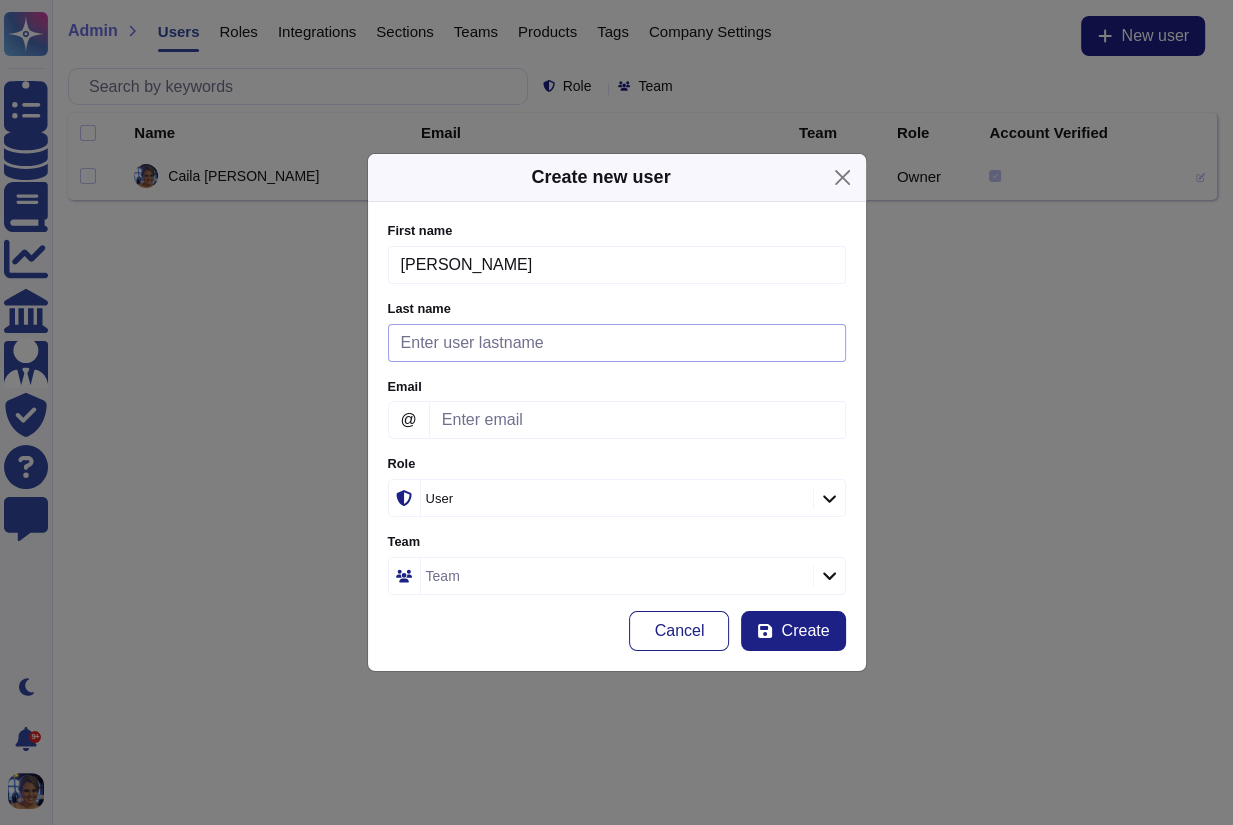 type on "Brett" 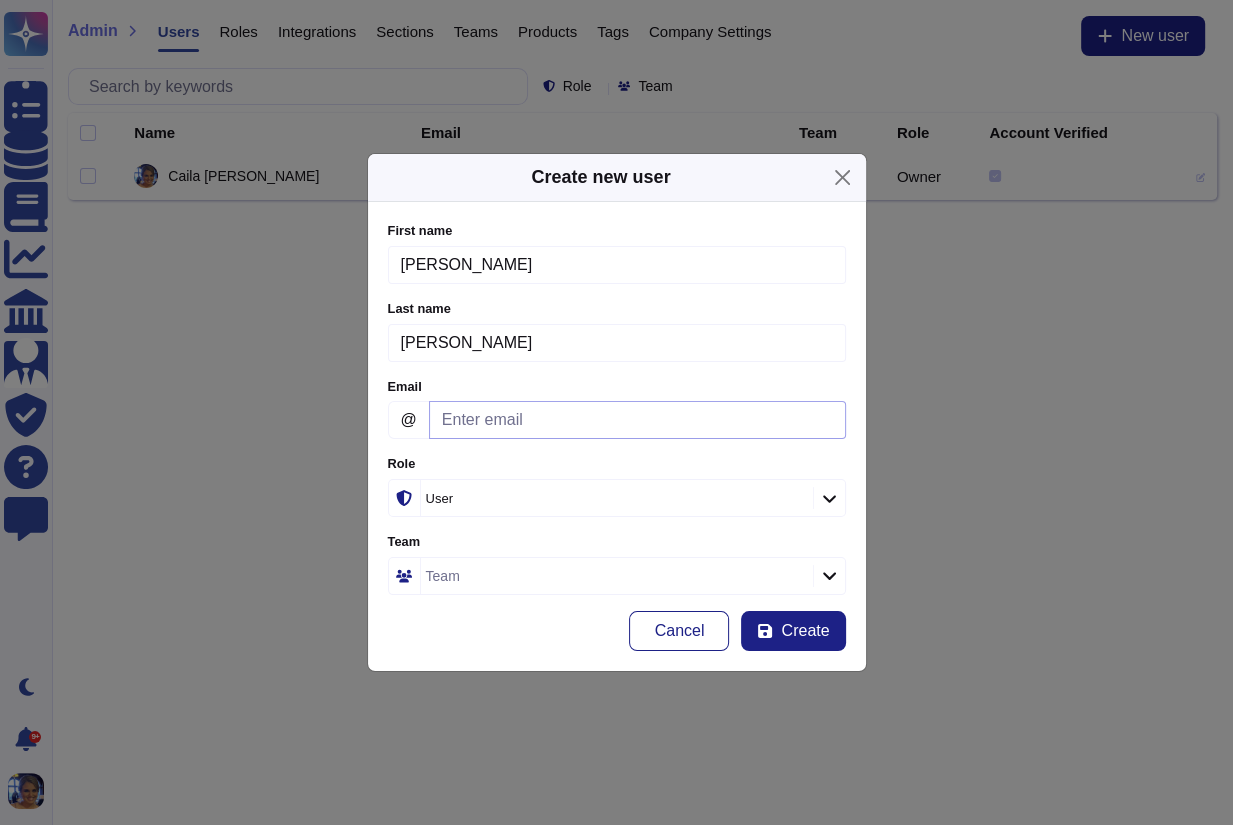 type on "Lewis" 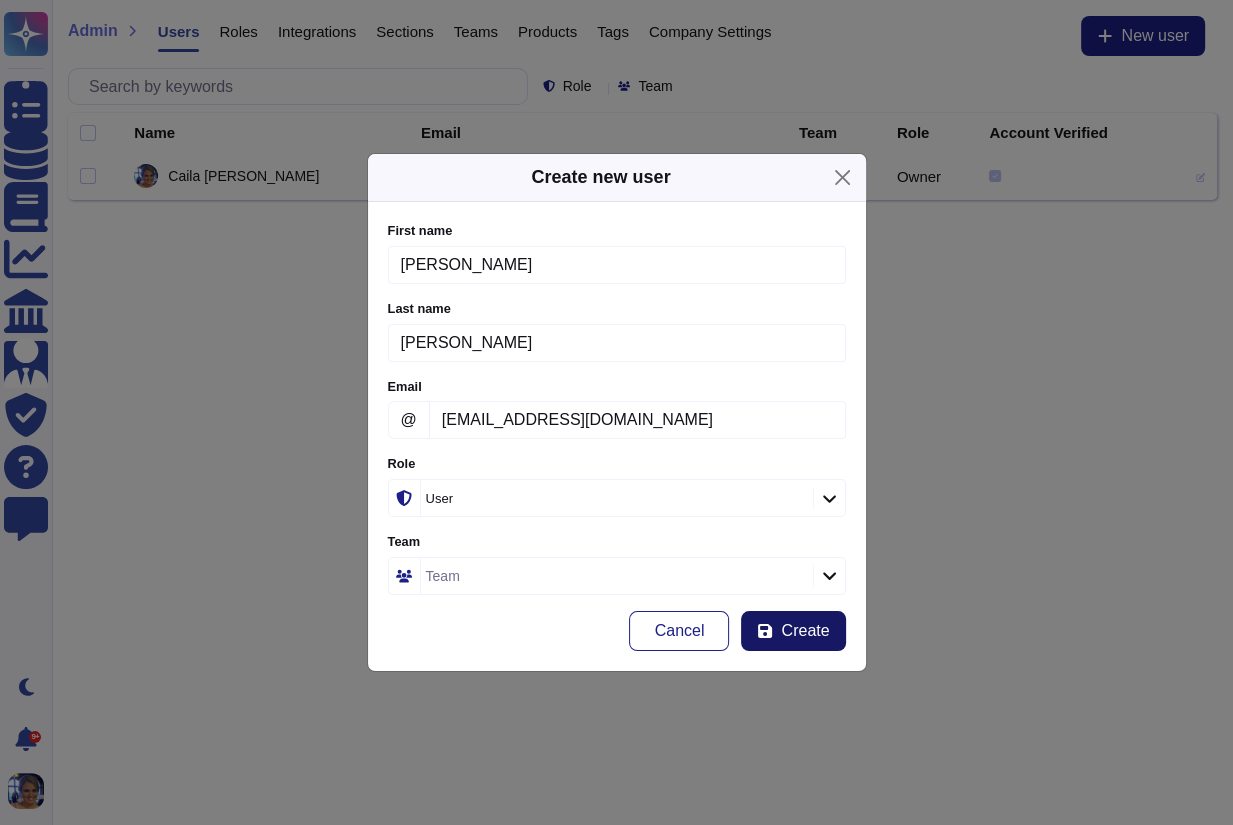 type on "blewis@riskexec.com" 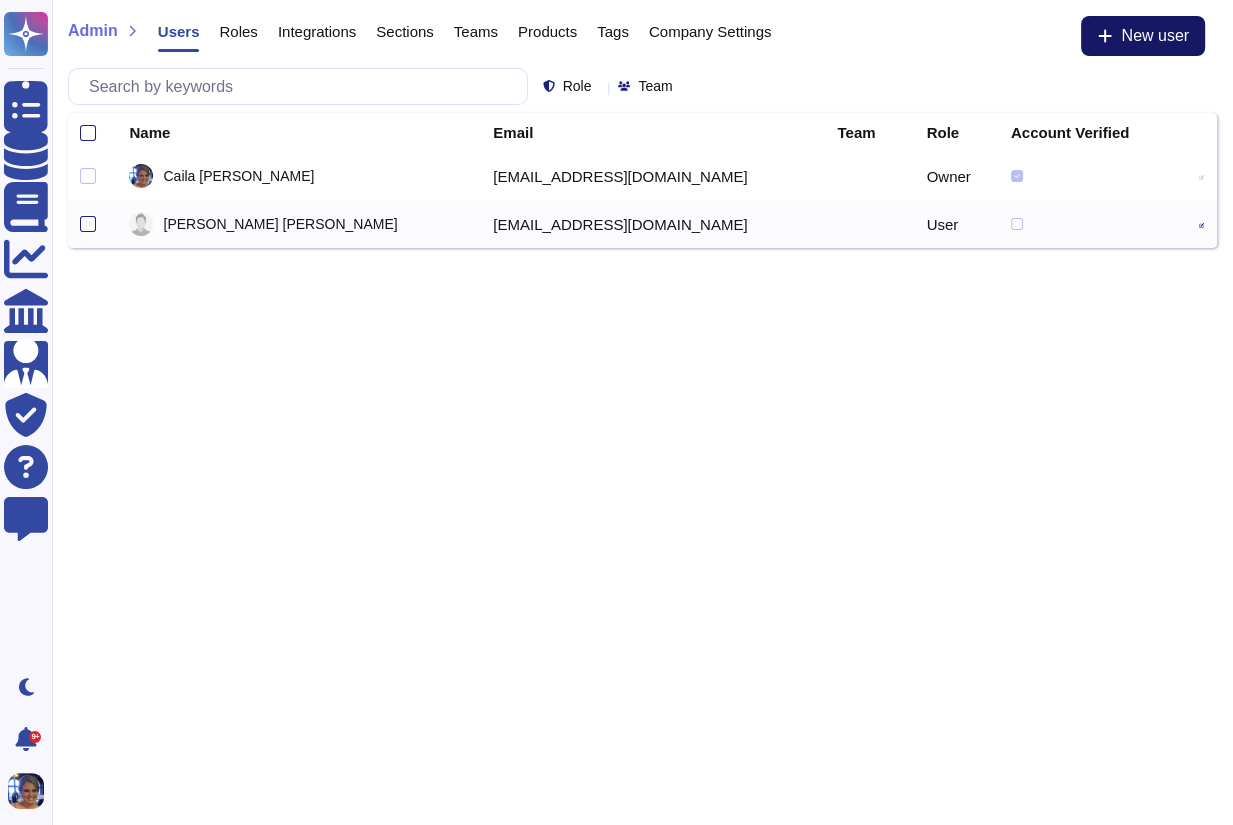 click on "New user" at bounding box center [1155, 36] 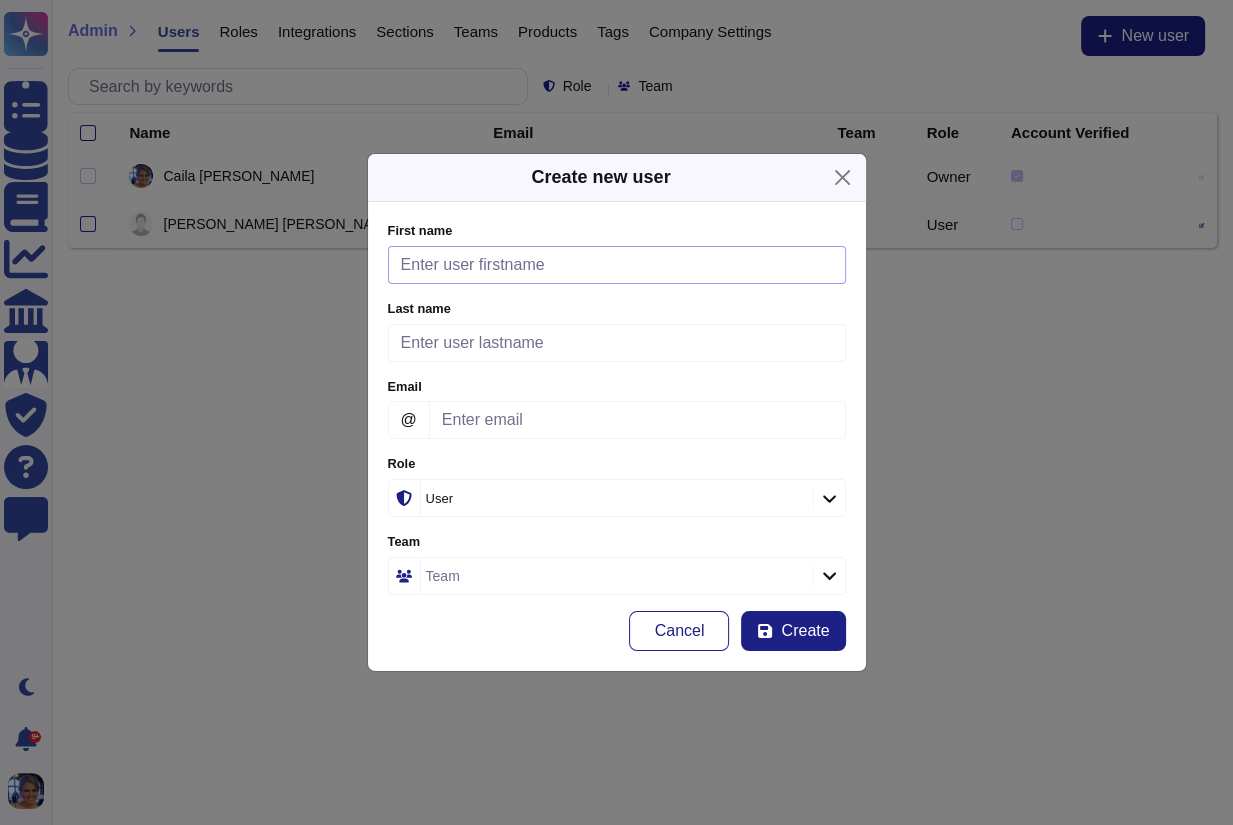 click on "First name" at bounding box center (617, 265) 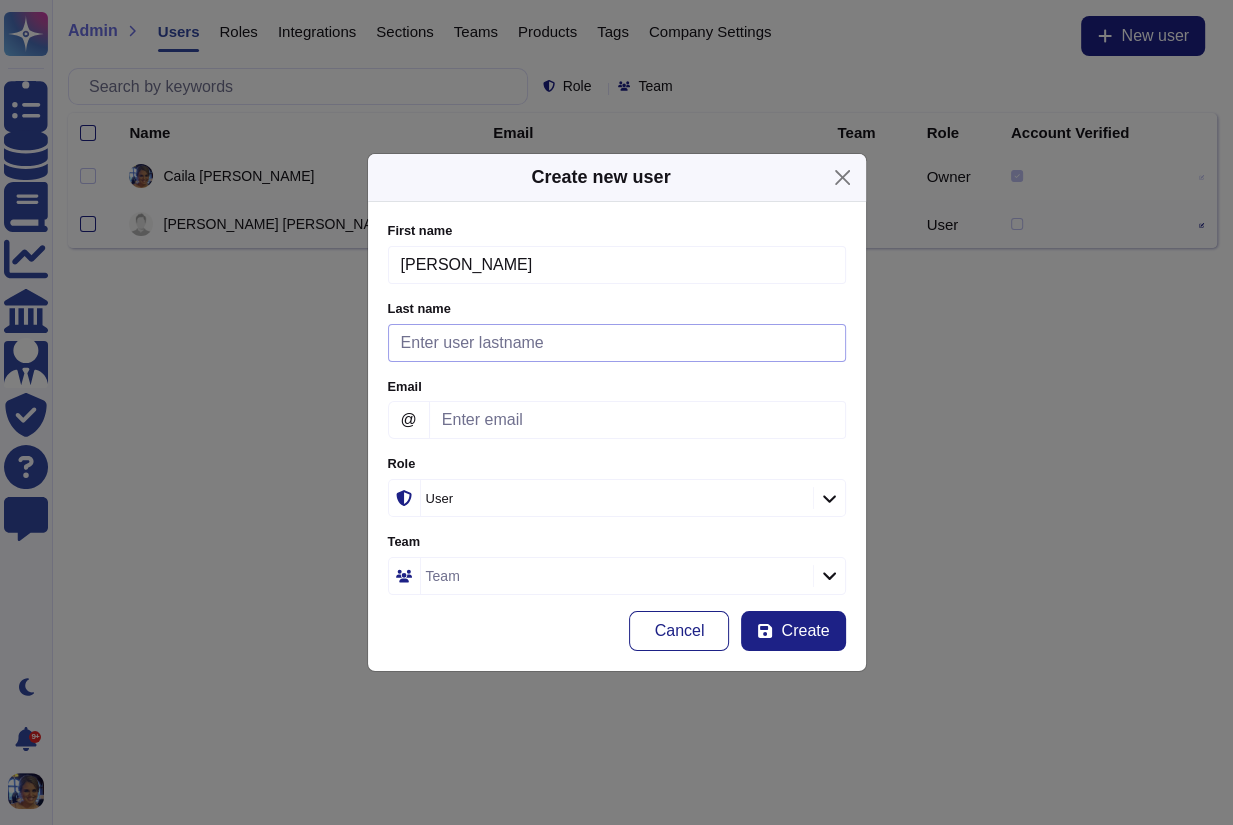 type on "Kelly" 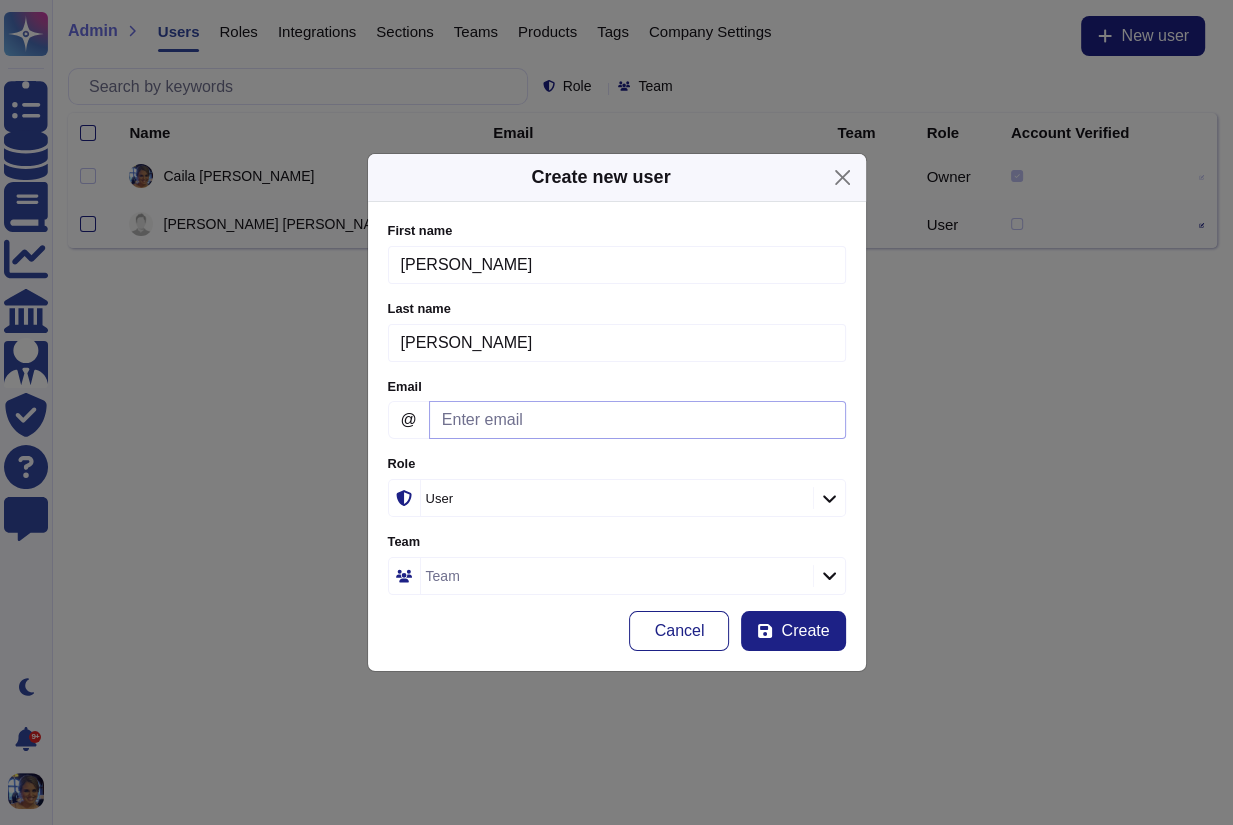 type on "Salloum" 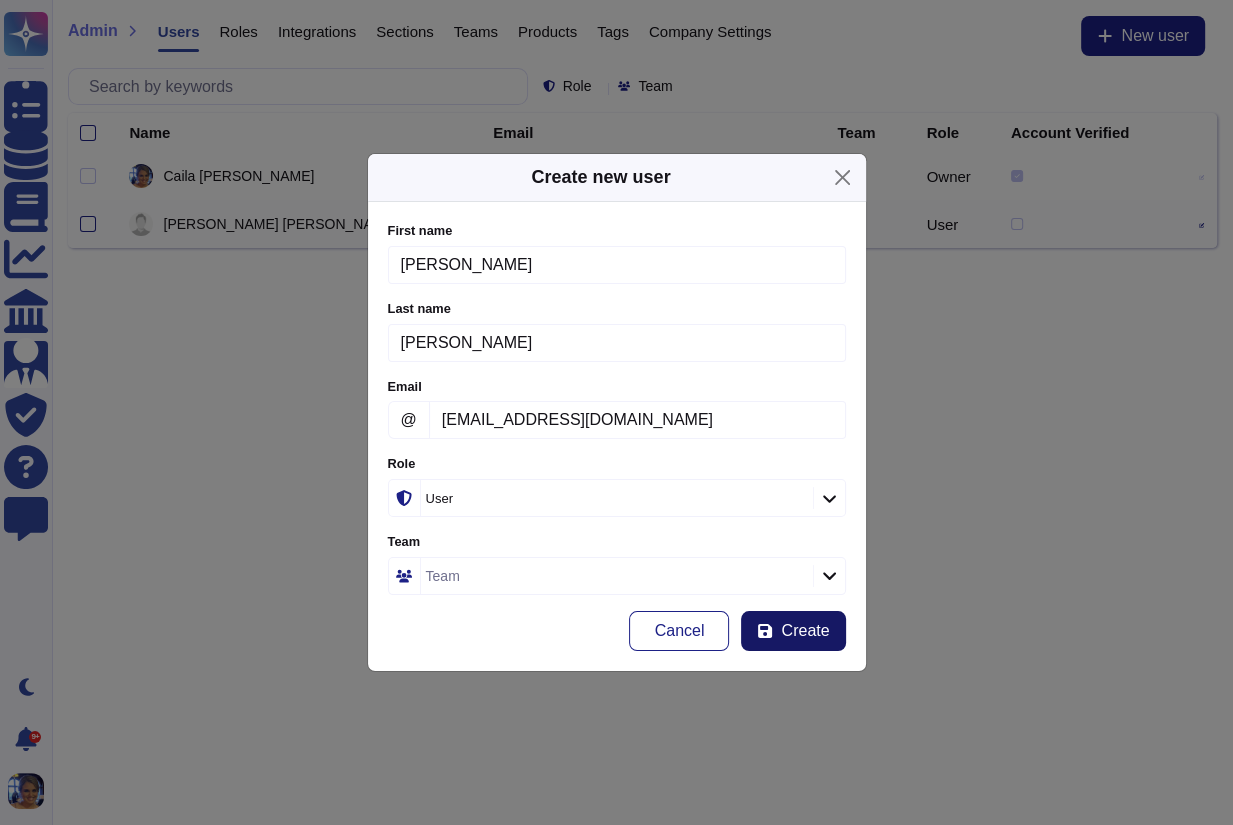 type on "ksalloum@riskexec.com" 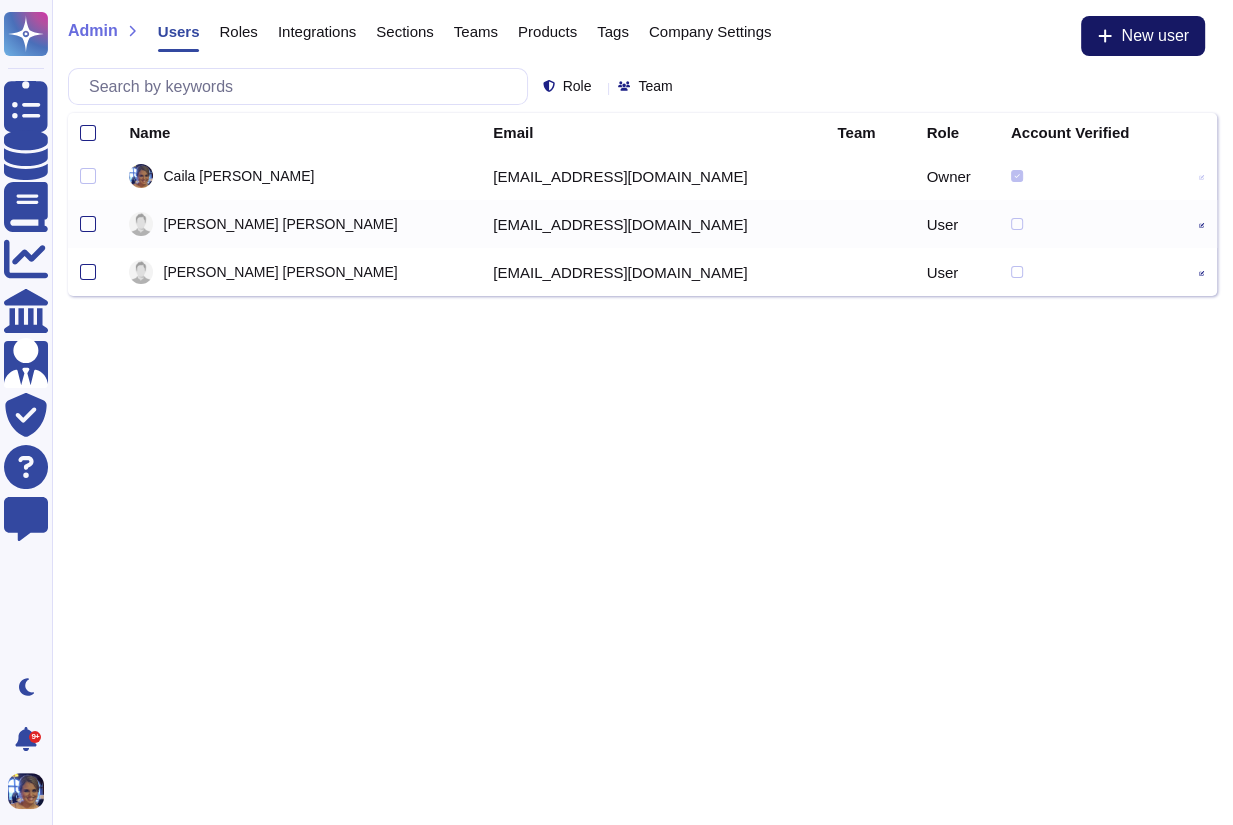 click on "New user" at bounding box center (1155, 36) 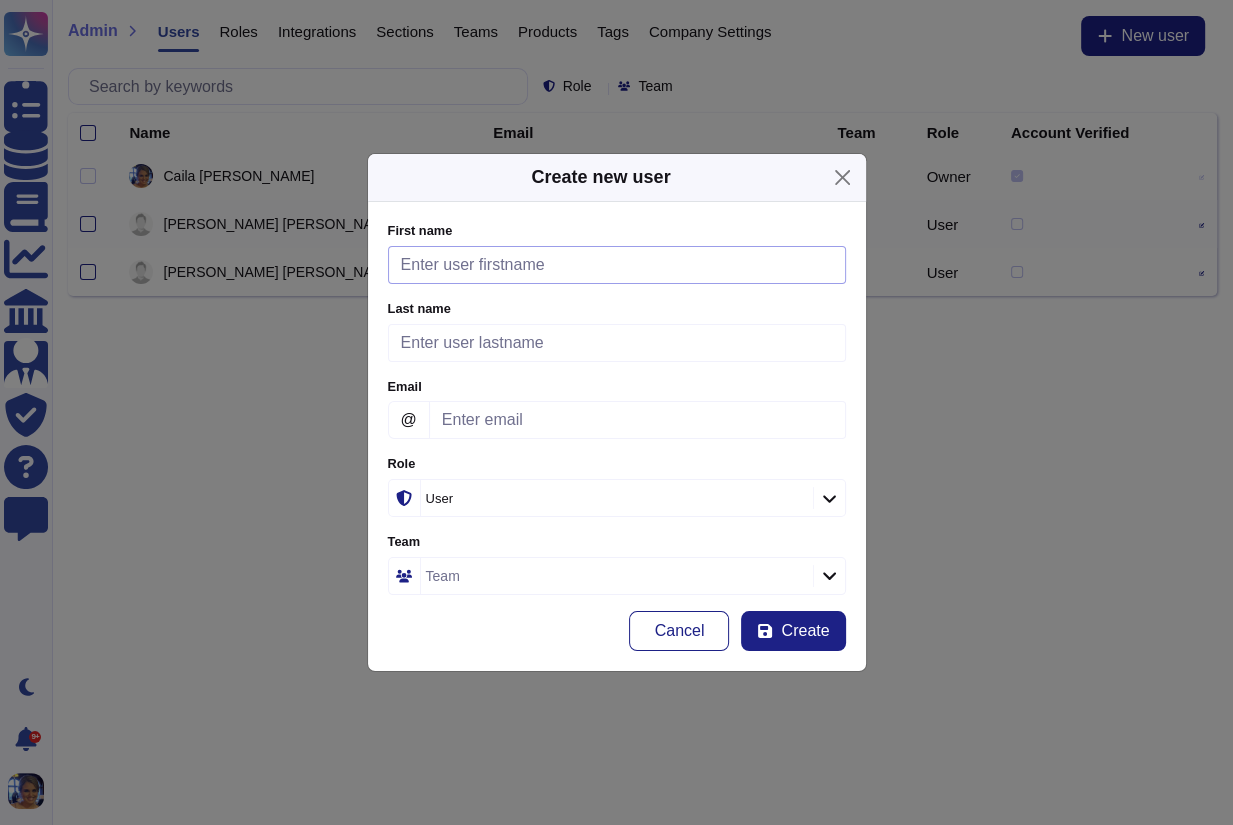 click on "First name" at bounding box center (617, 265) 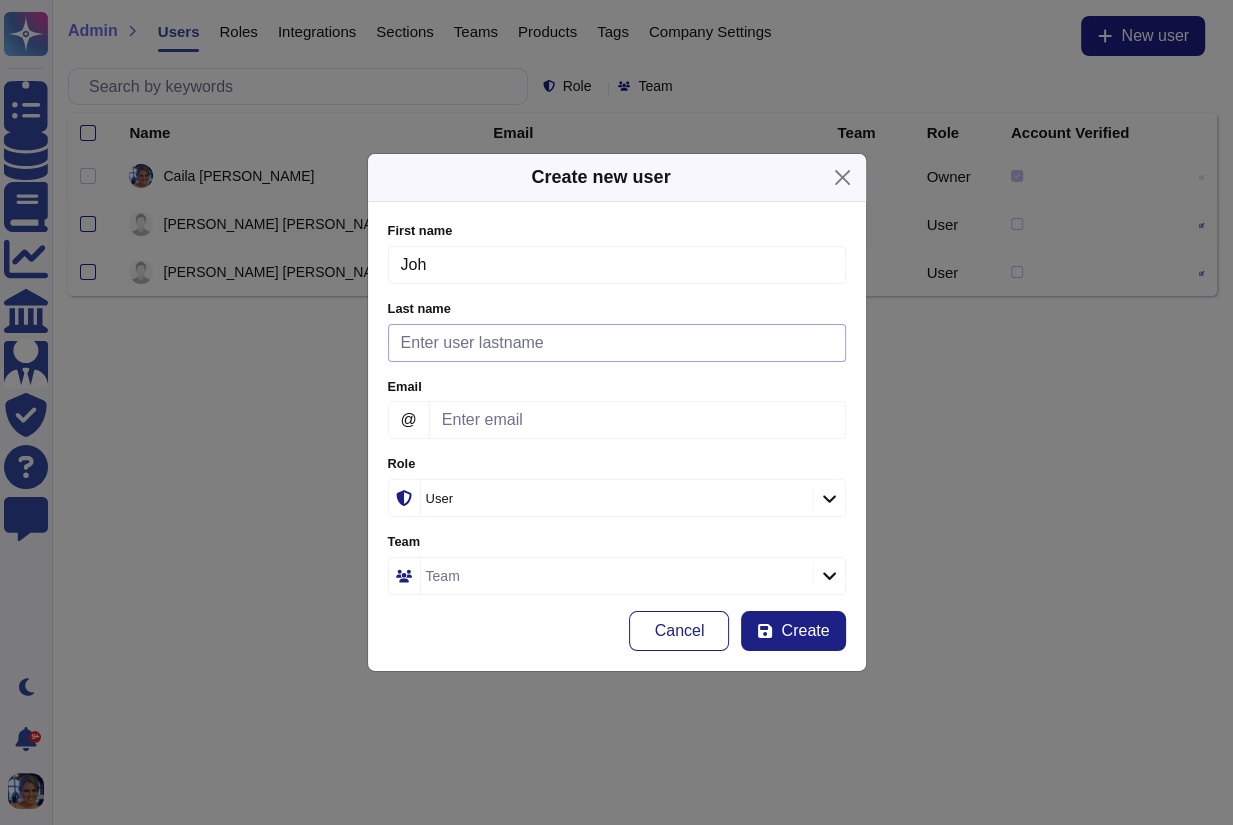 type on "John" 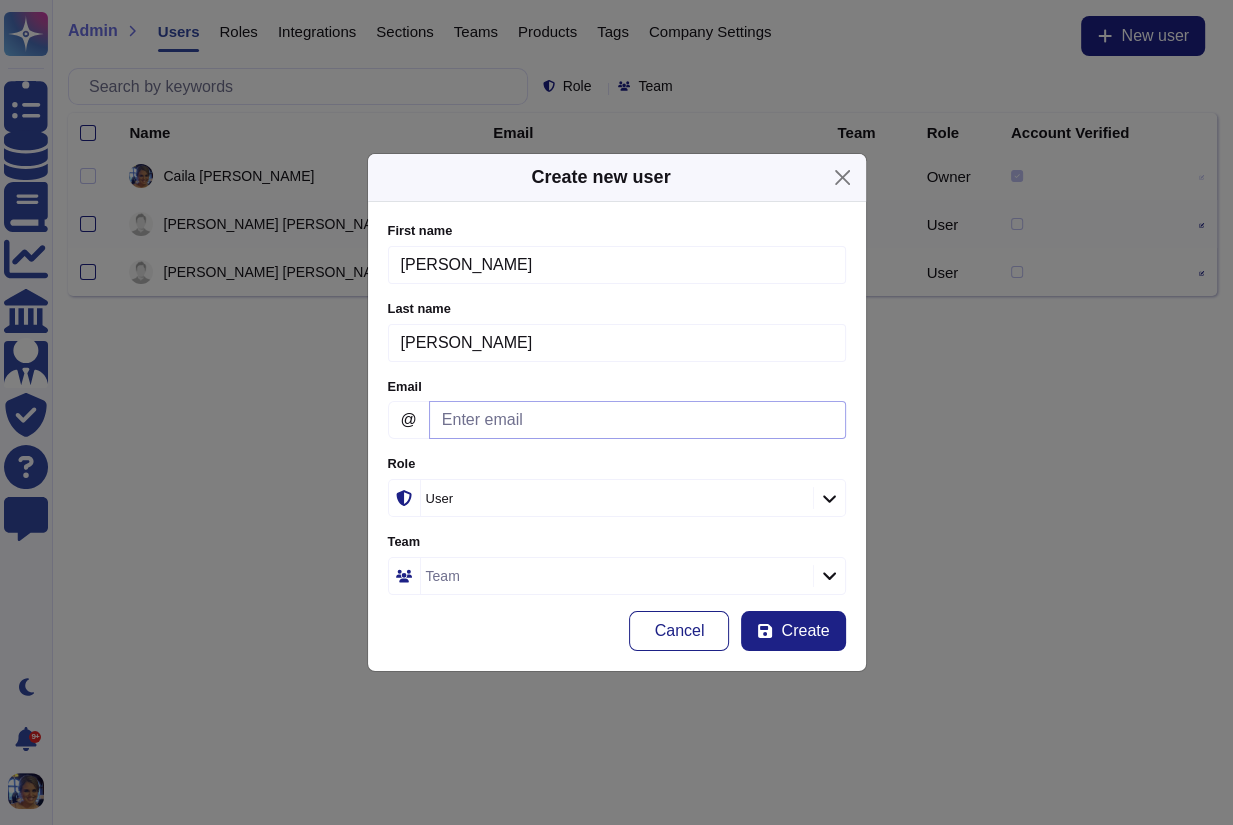 type on "Murphy" 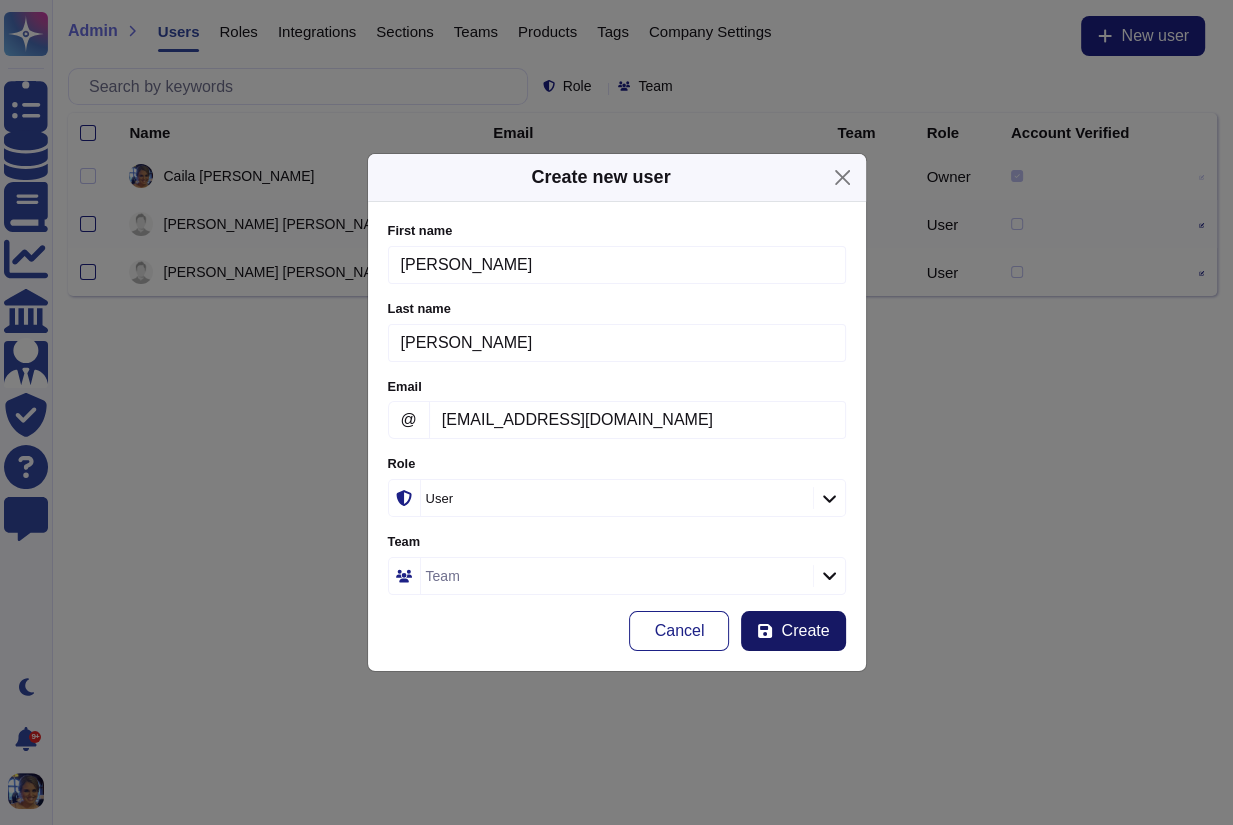 type on "jmurphy@riskexec.com" 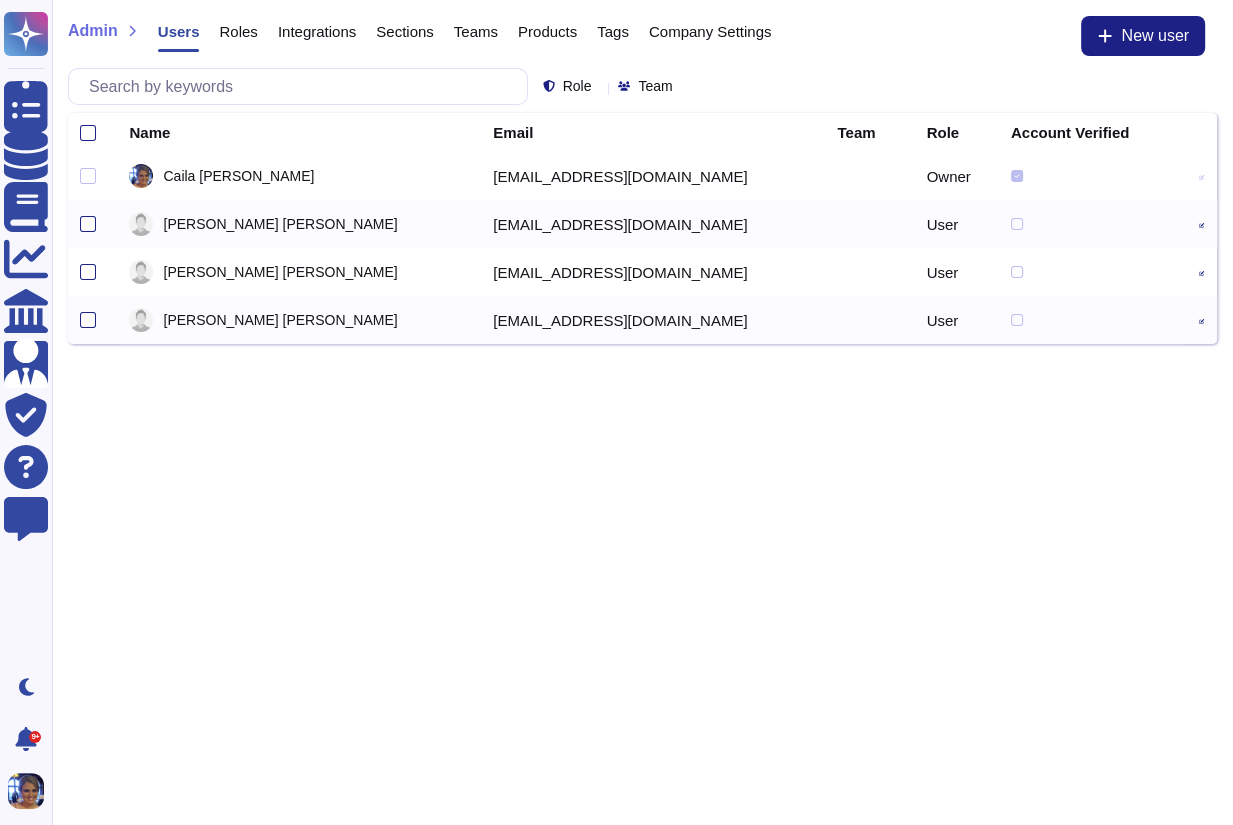 click on "New user" at bounding box center [1155, 36] 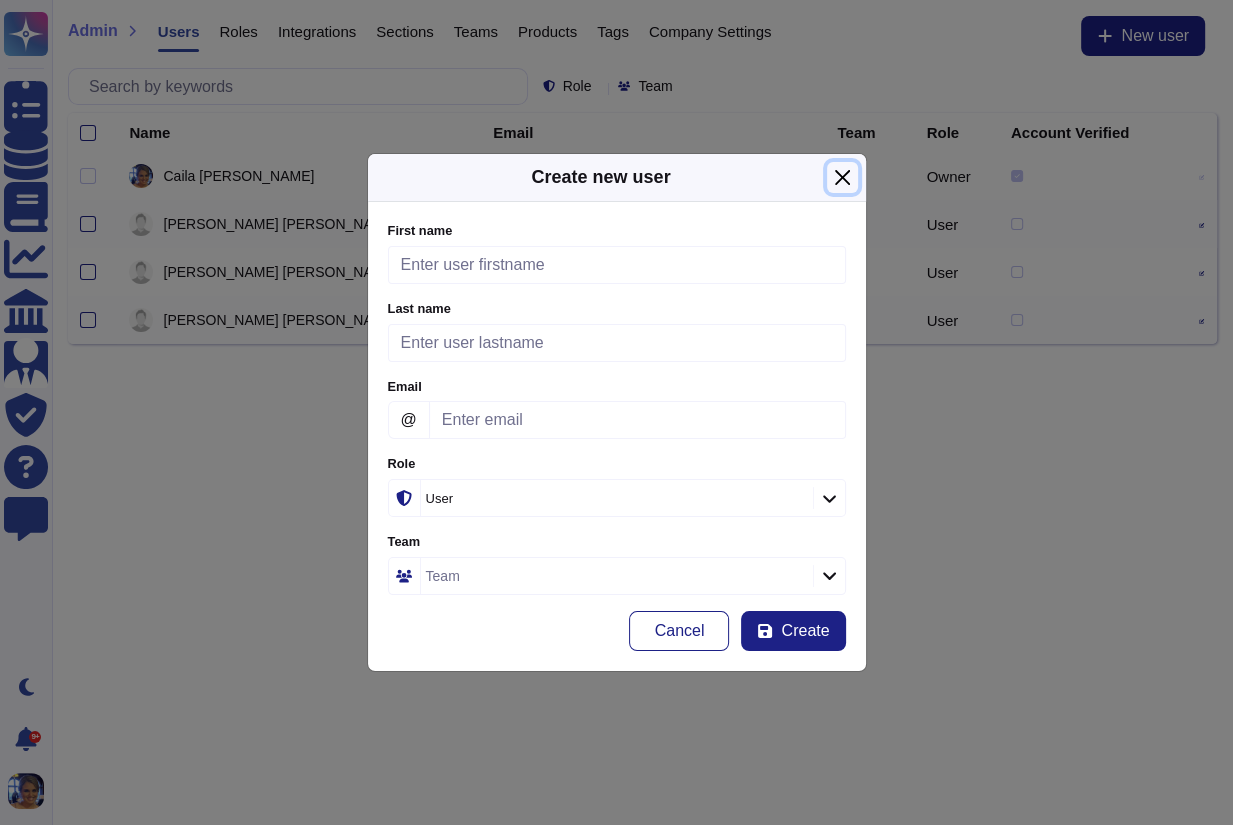 type 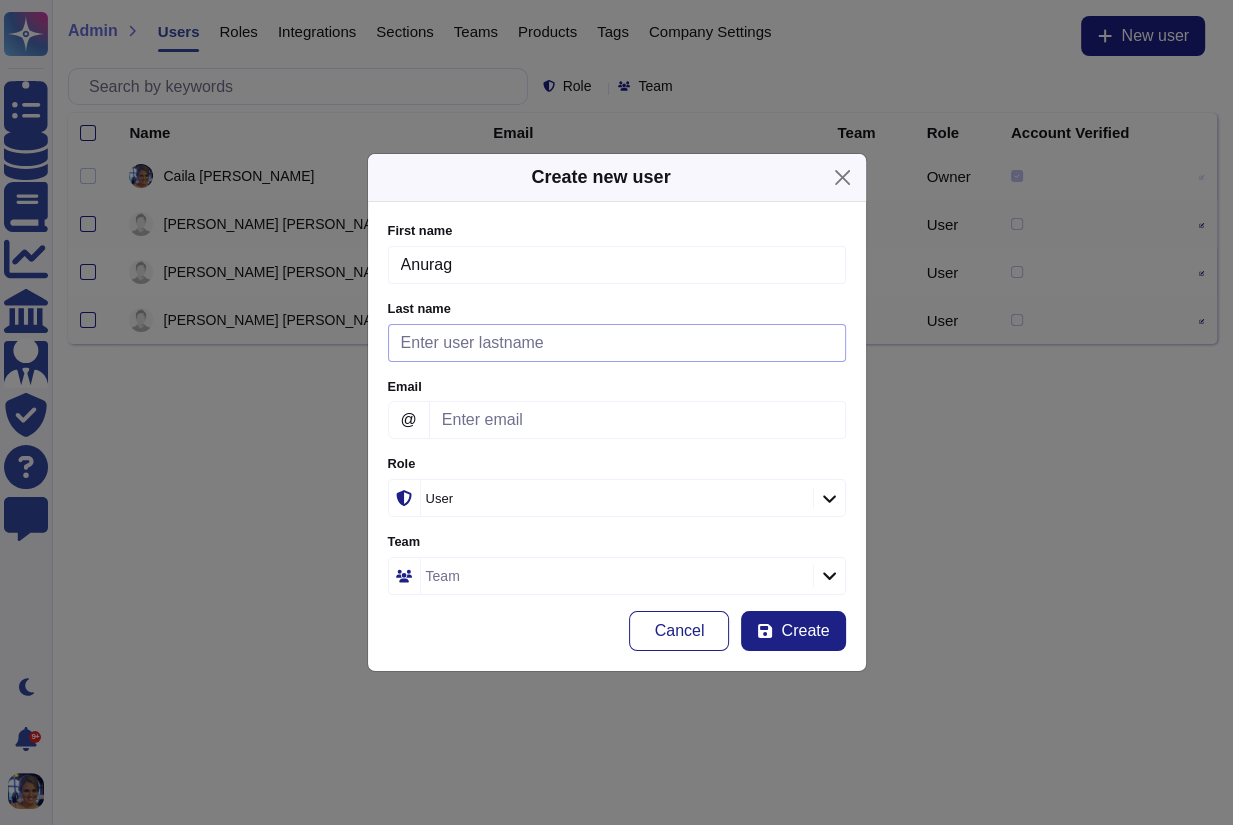 type on "Anurag" 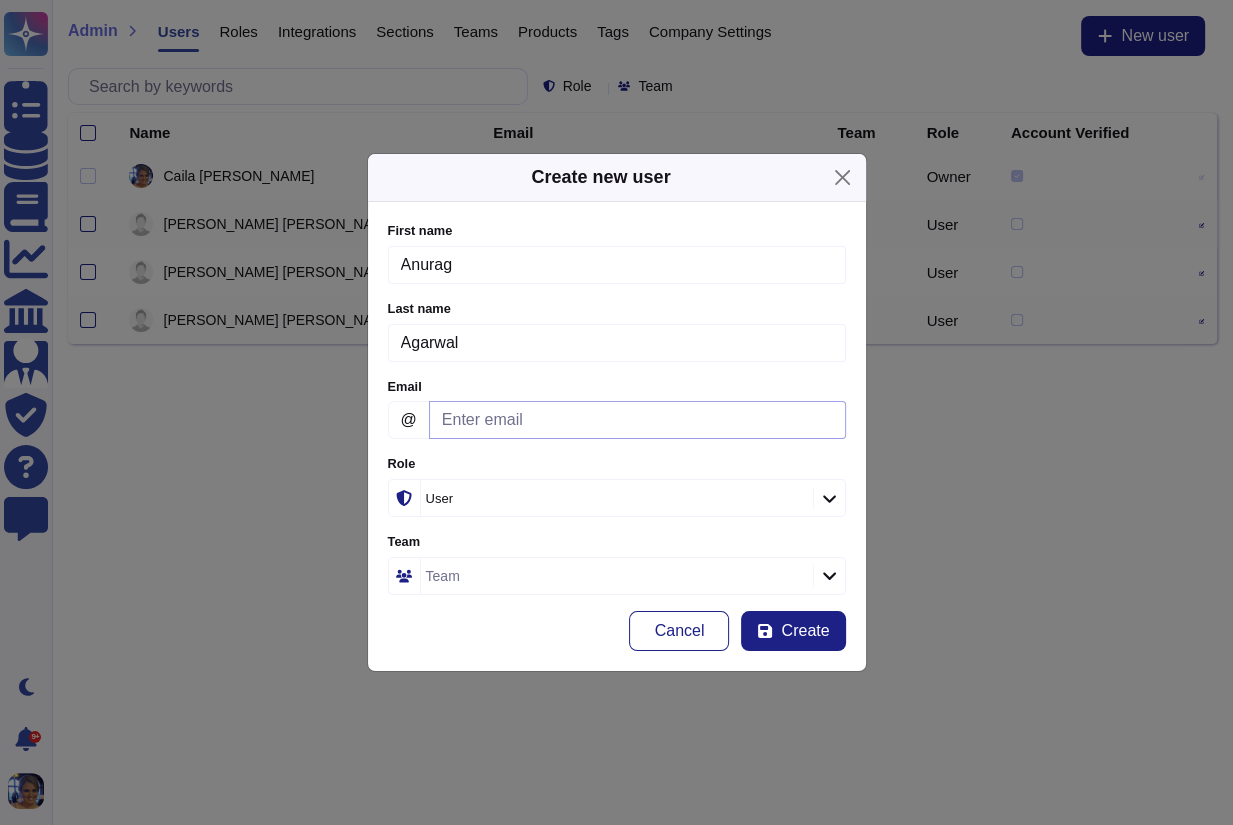 type on "Agarwal" 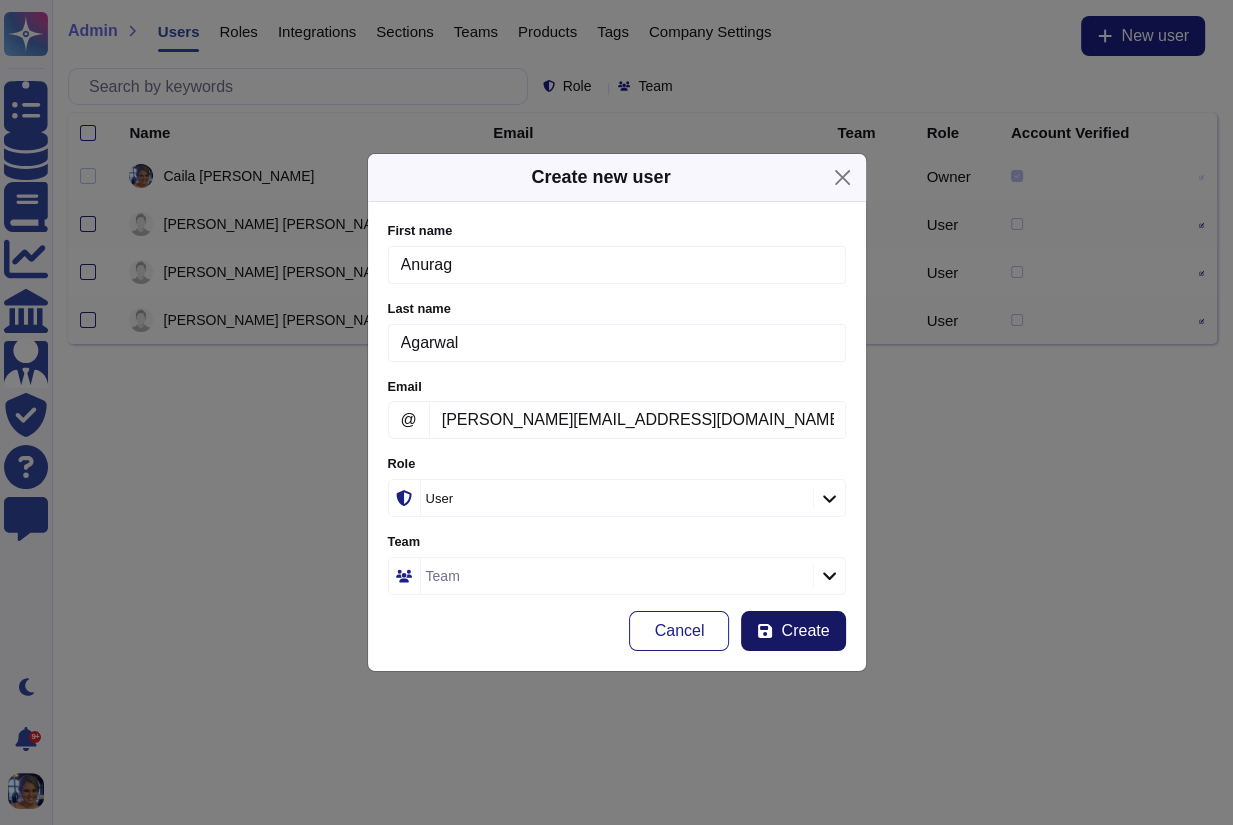 type on "aagarwal@riskexec.com" 